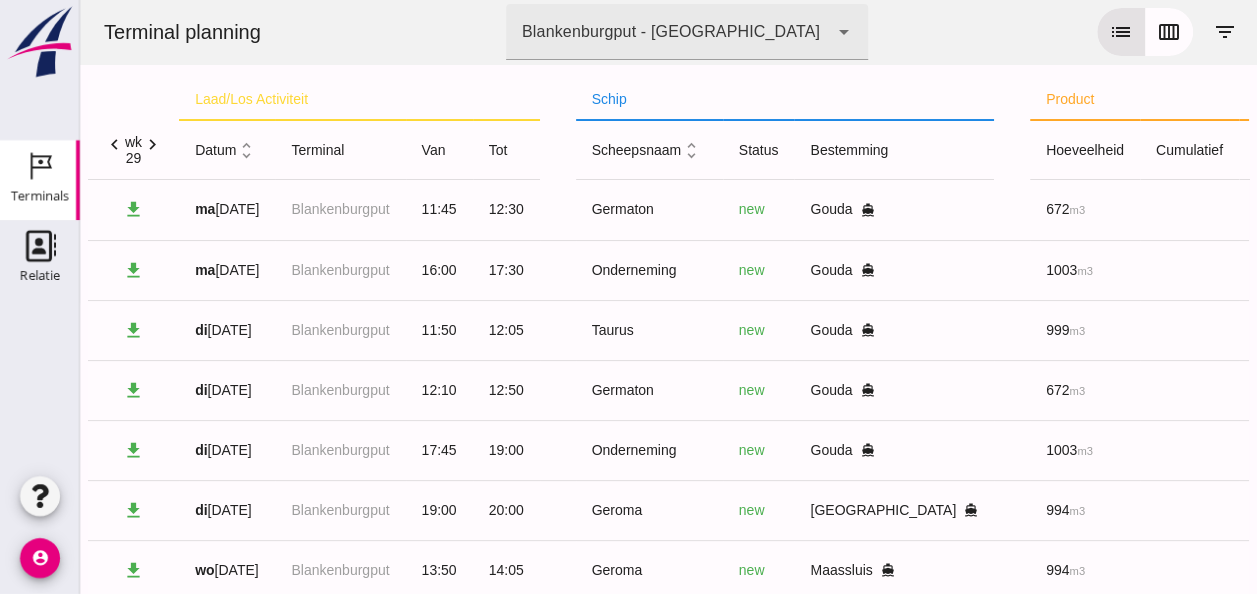 scroll, scrollTop: 729, scrollLeft: 0, axis: vertical 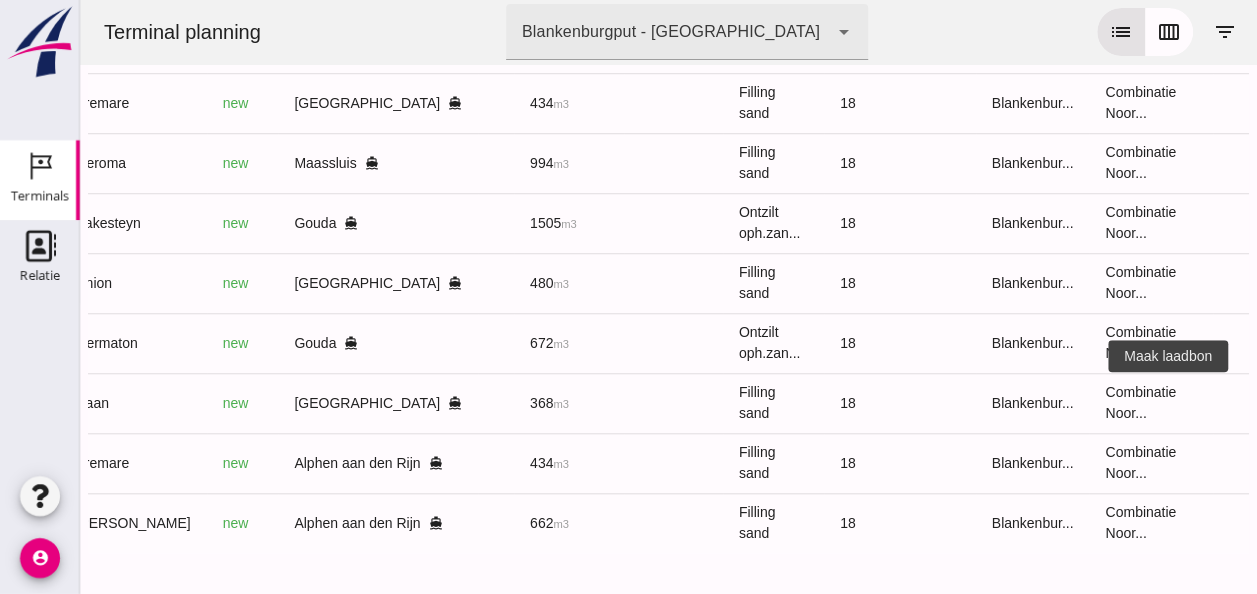 click on "receipt_long" at bounding box center (1285, 403) 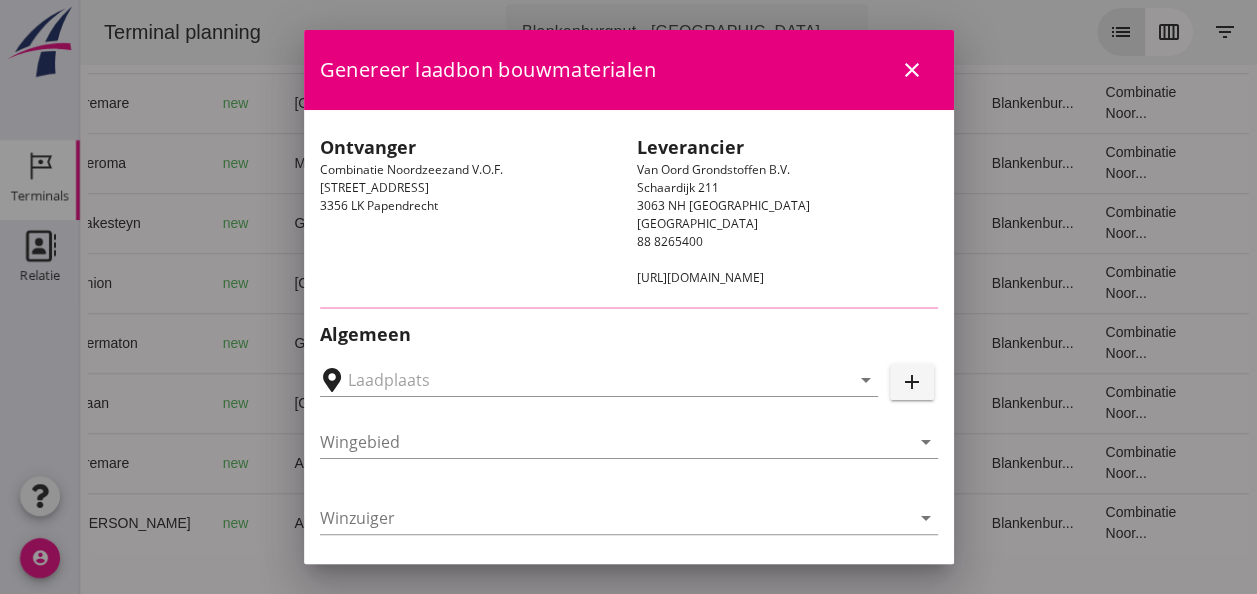 type on "[GEOGRAPHIC_DATA], [GEOGRAPHIC_DATA]" 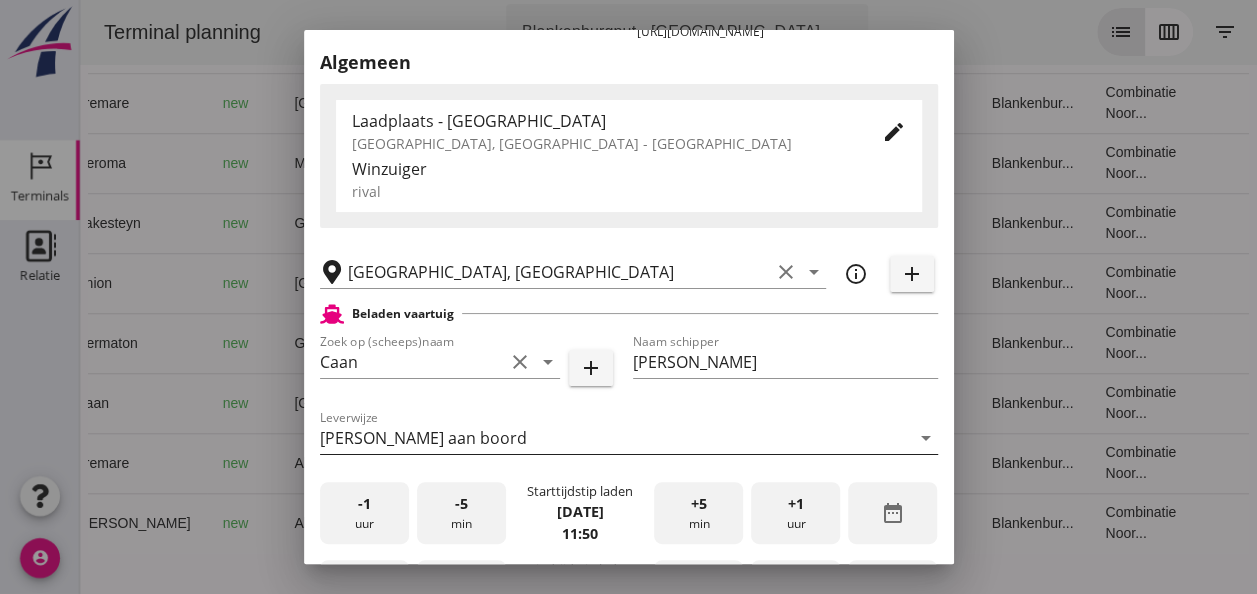 scroll, scrollTop: 400, scrollLeft: 0, axis: vertical 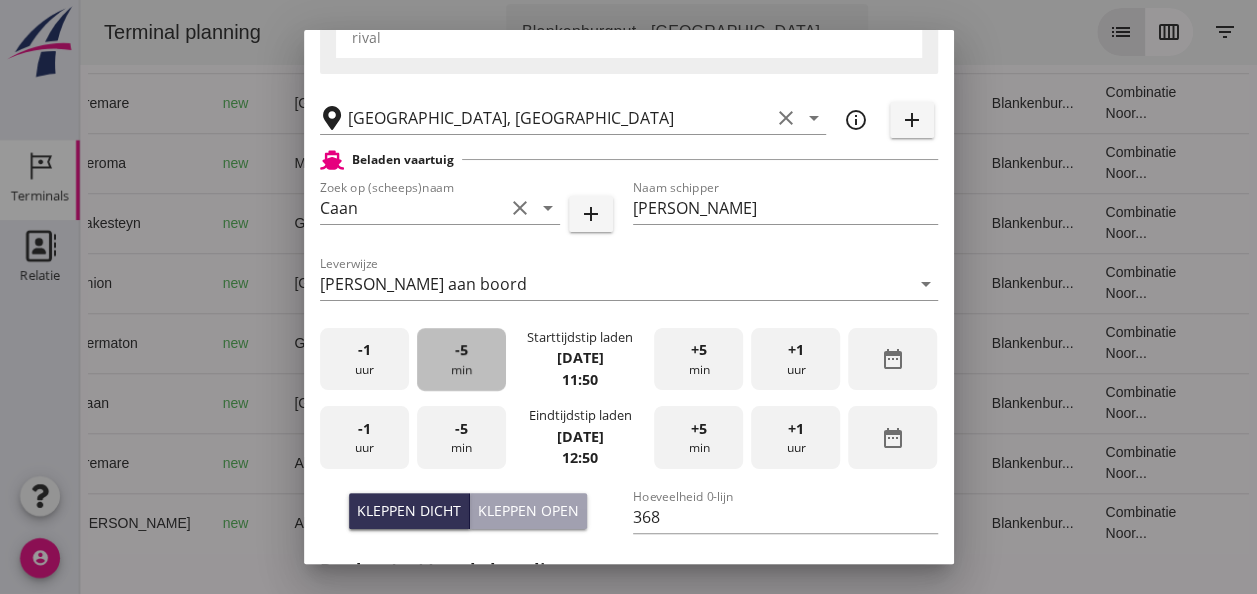 click on "-5  min" at bounding box center [461, 359] 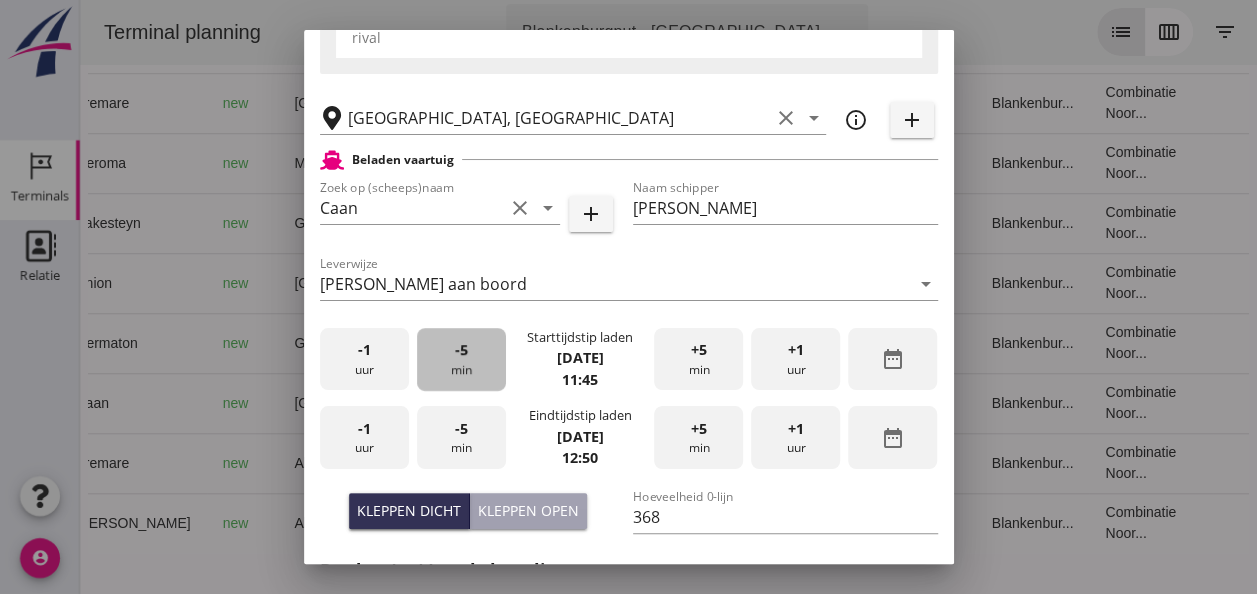 click on "-5  min" at bounding box center [461, 359] 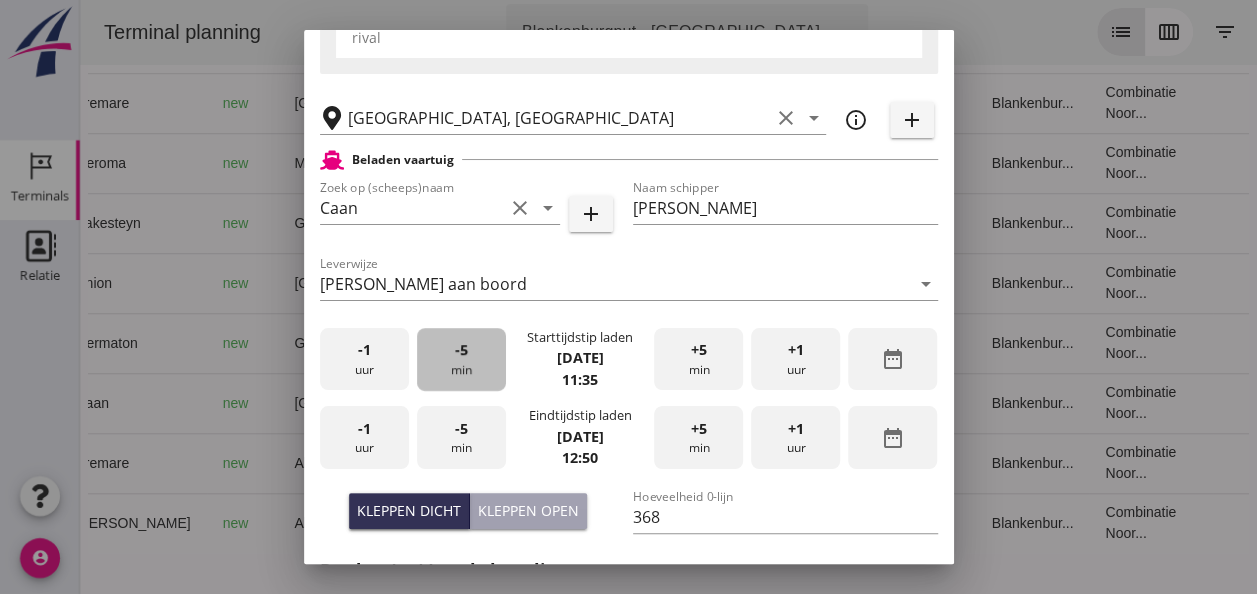 click on "-5  min" at bounding box center (461, 359) 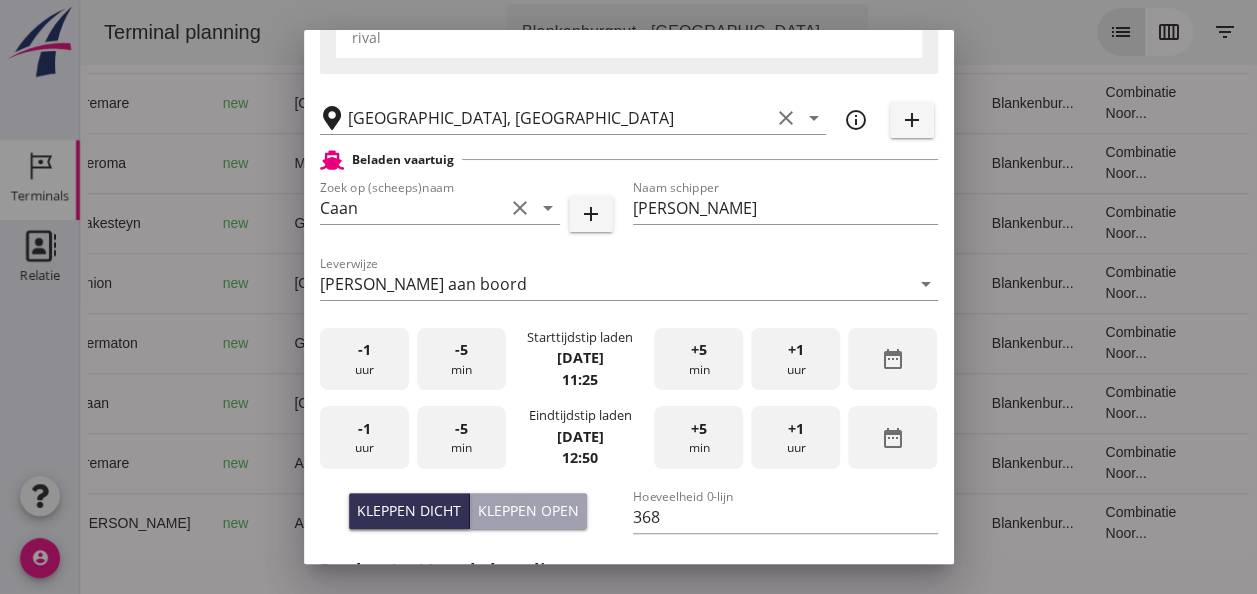 click on "-5  min" at bounding box center [461, 359] 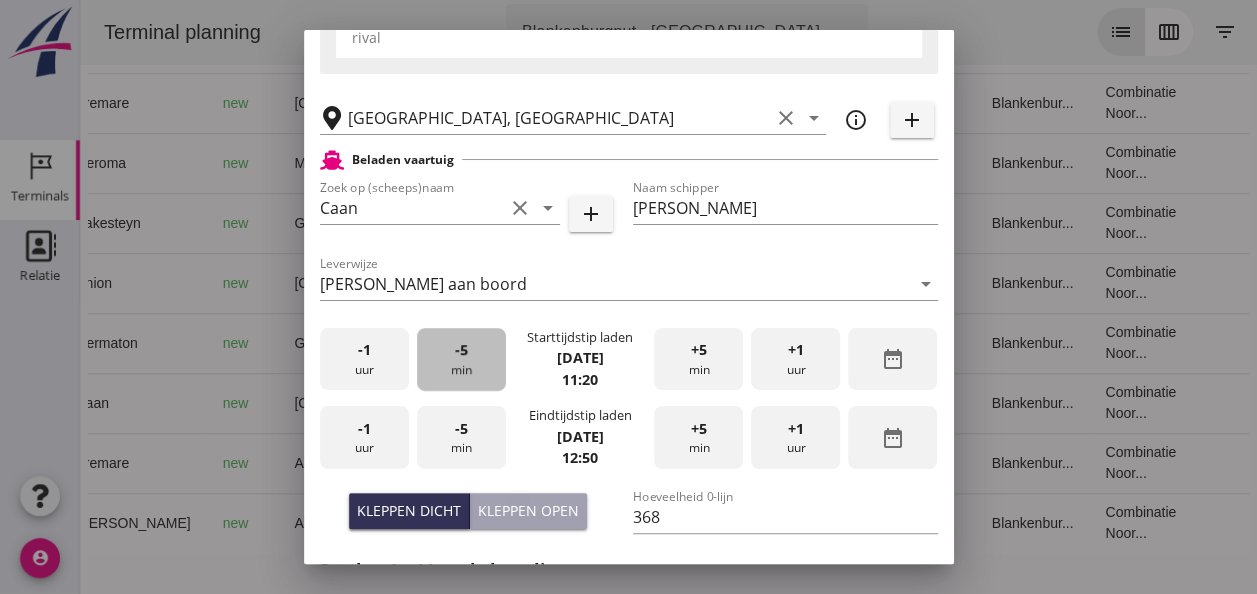 click on "-5  min" at bounding box center (461, 359) 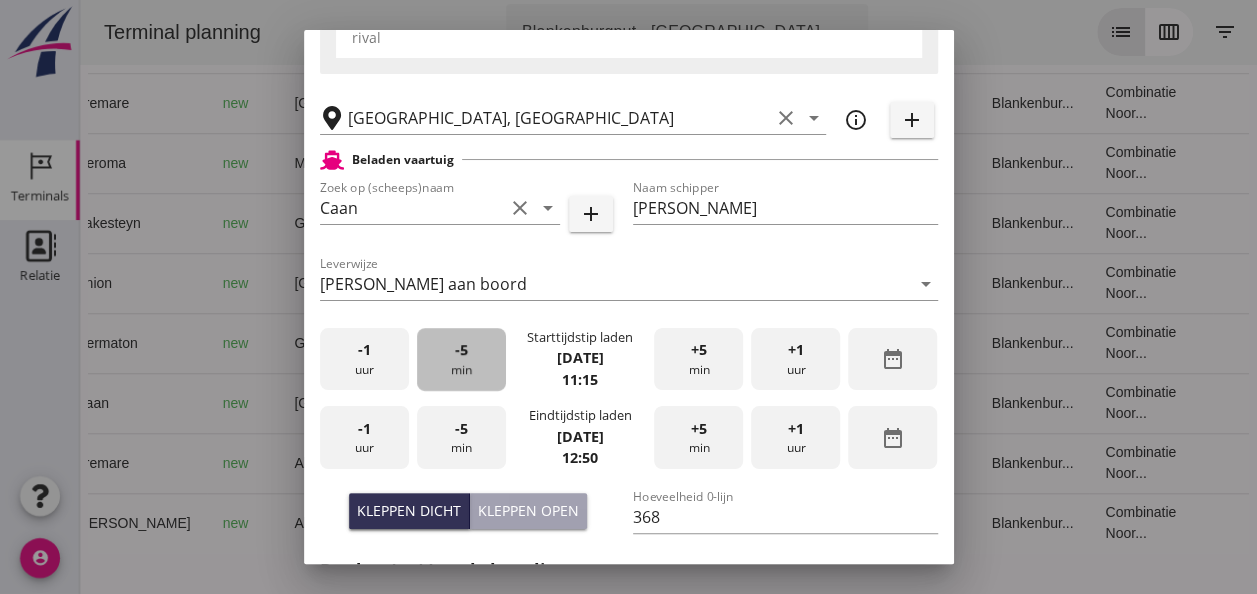 click on "-5  min" at bounding box center [461, 359] 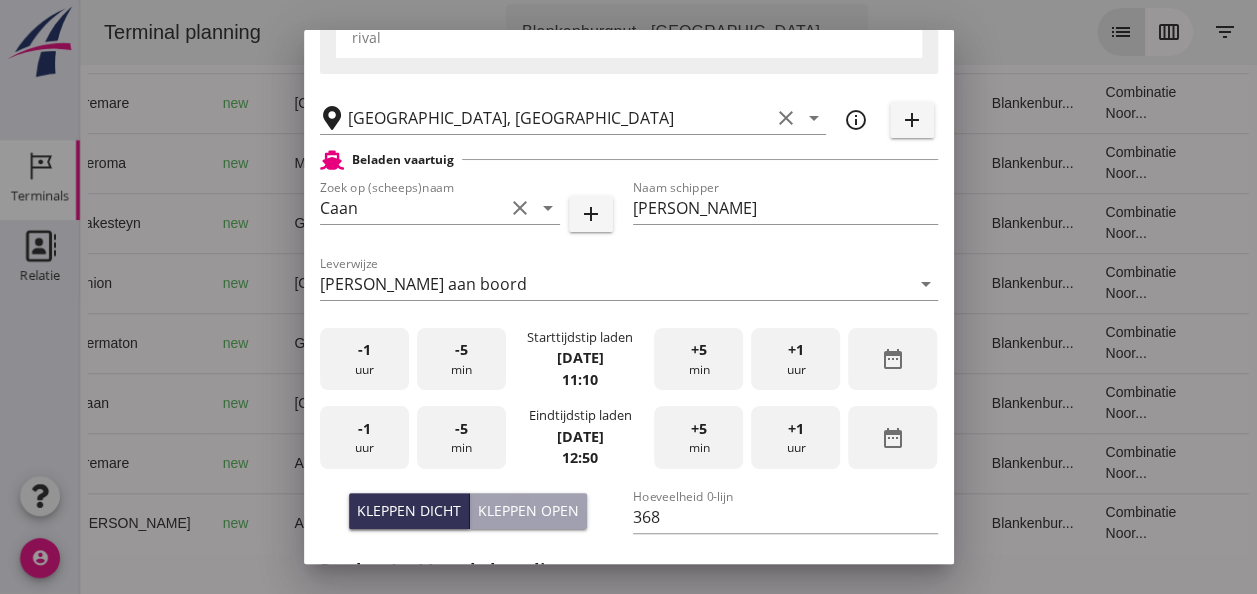 drag, startPoint x: 386, startPoint y: 442, endPoint x: 402, endPoint y: 448, distance: 17.088007 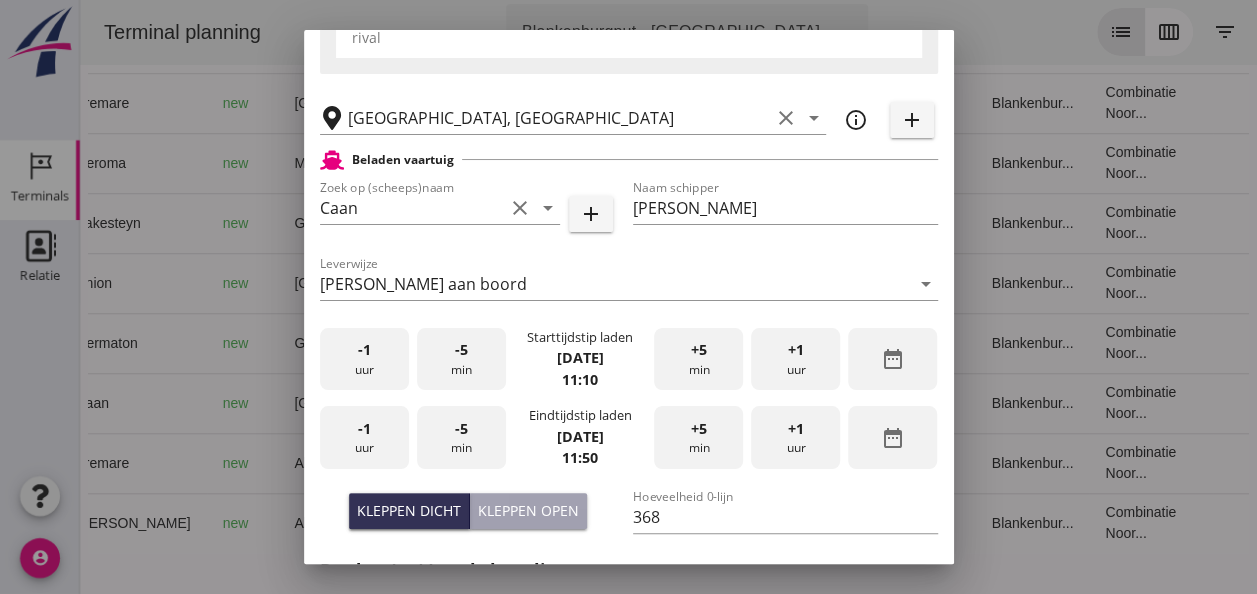 click on "-5  min" at bounding box center (461, 437) 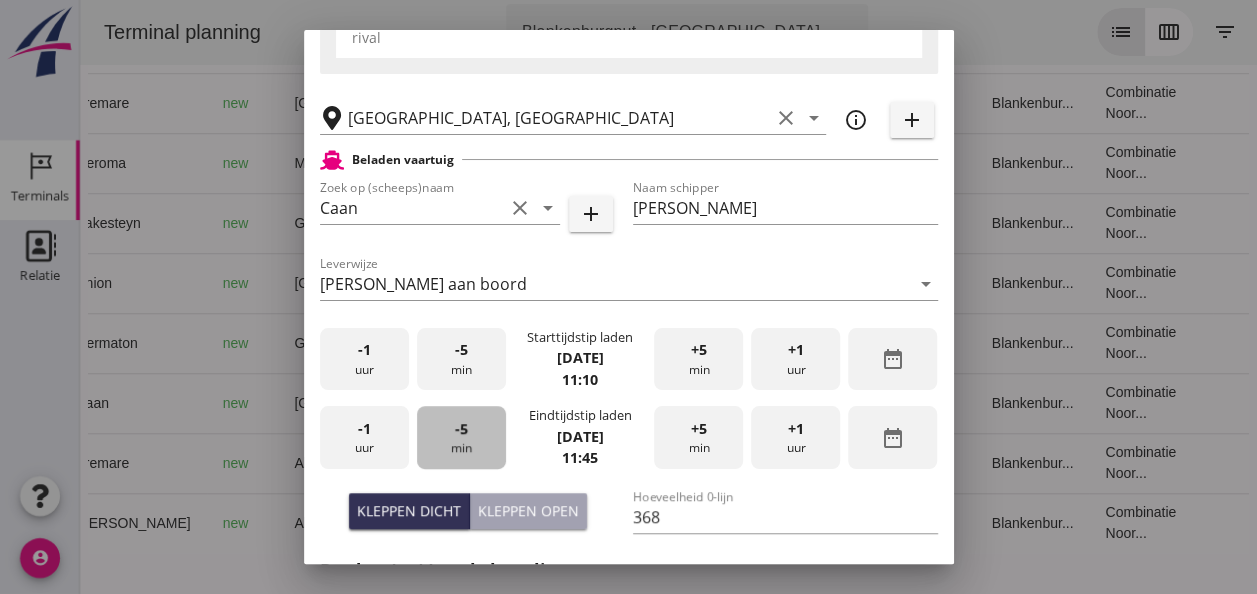 click on "-5  min" at bounding box center (461, 437) 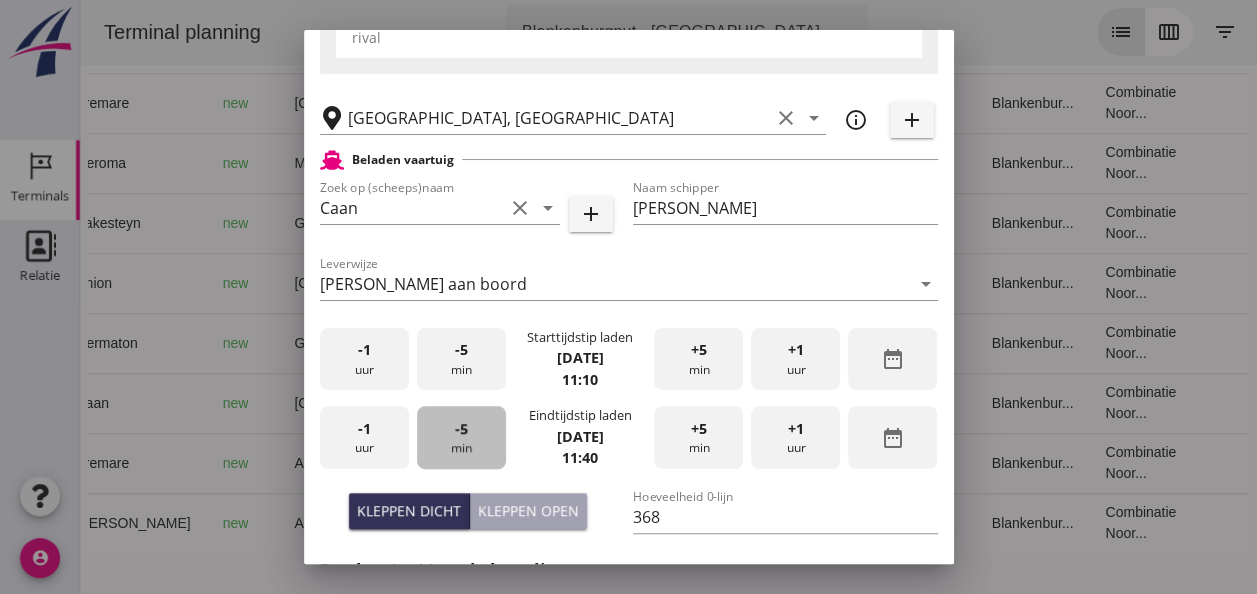 click on "-5  min" at bounding box center (461, 437) 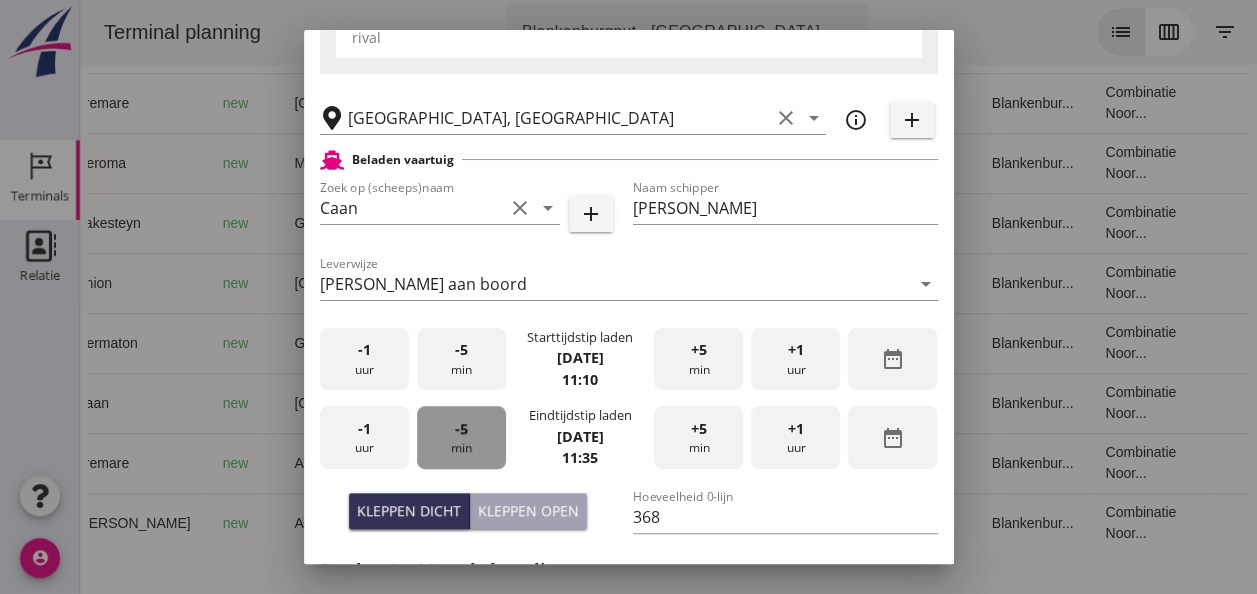 click on "-5  min" at bounding box center [461, 437] 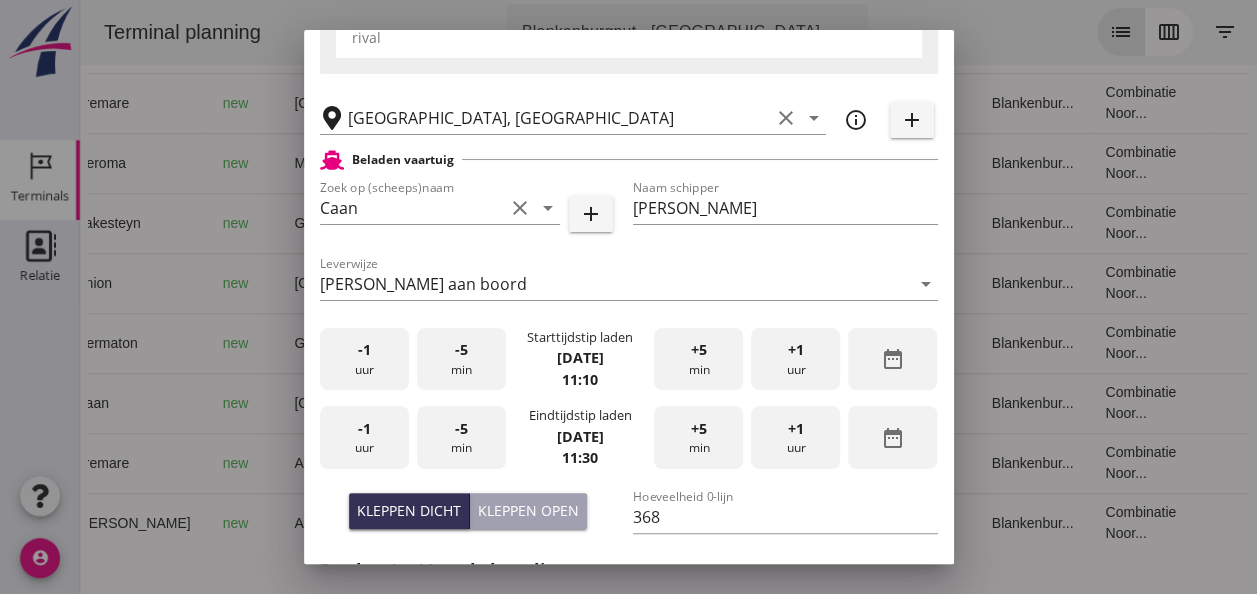 click on "+5" at bounding box center [699, 429] 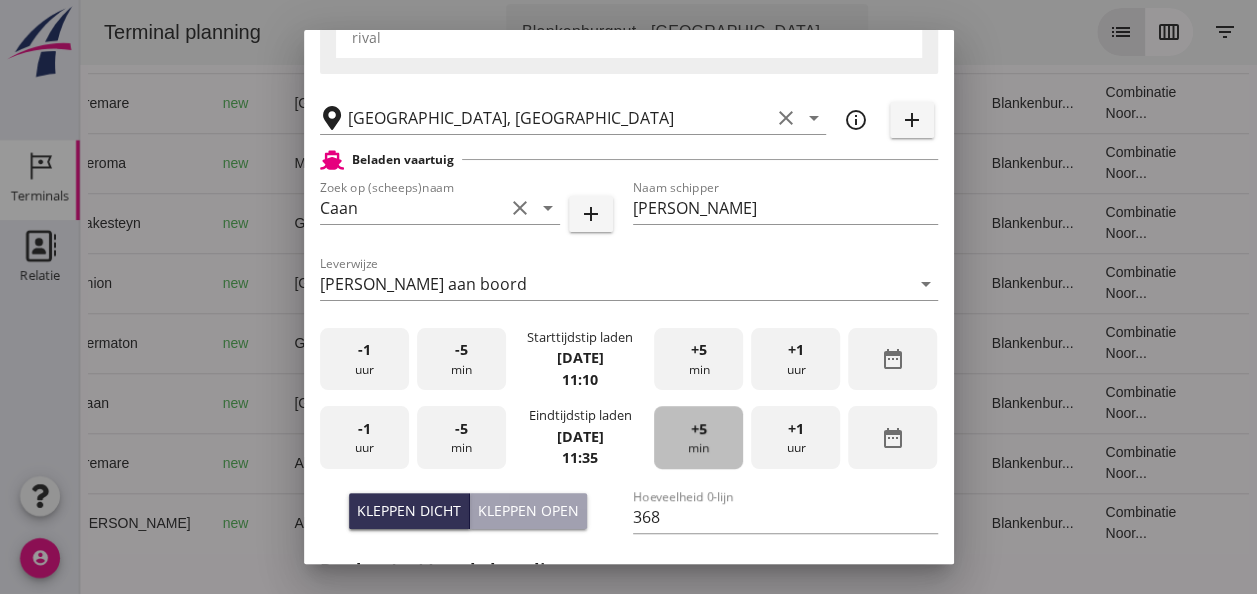 click on "+5" at bounding box center (699, 429) 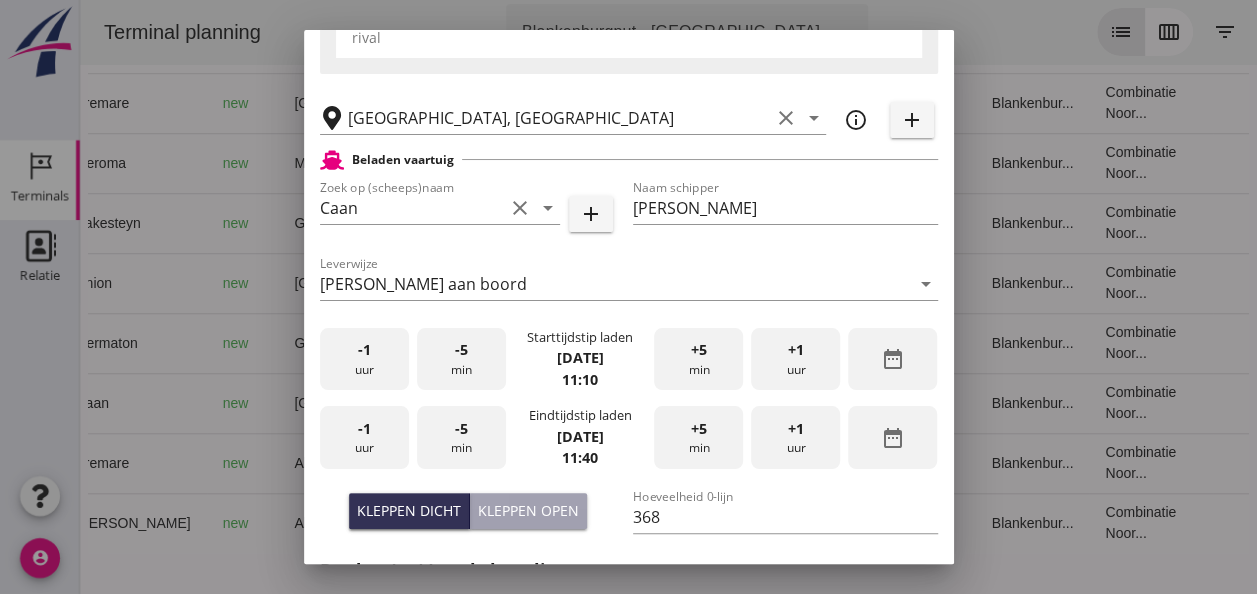 scroll, scrollTop: 700, scrollLeft: 0, axis: vertical 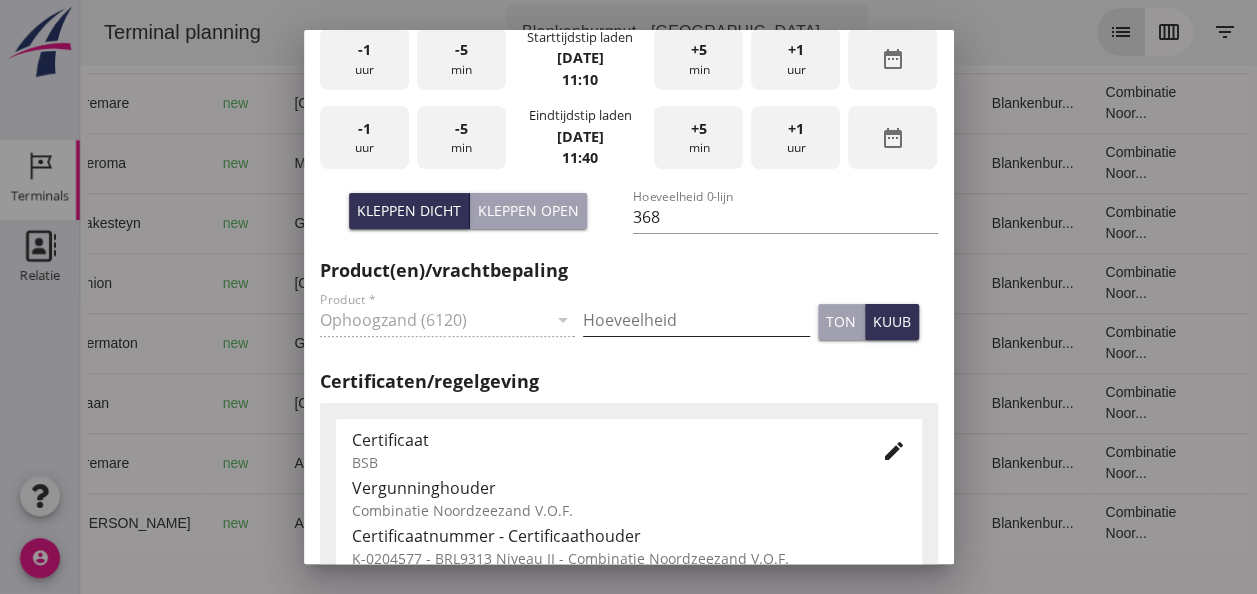 click at bounding box center [696, 320] 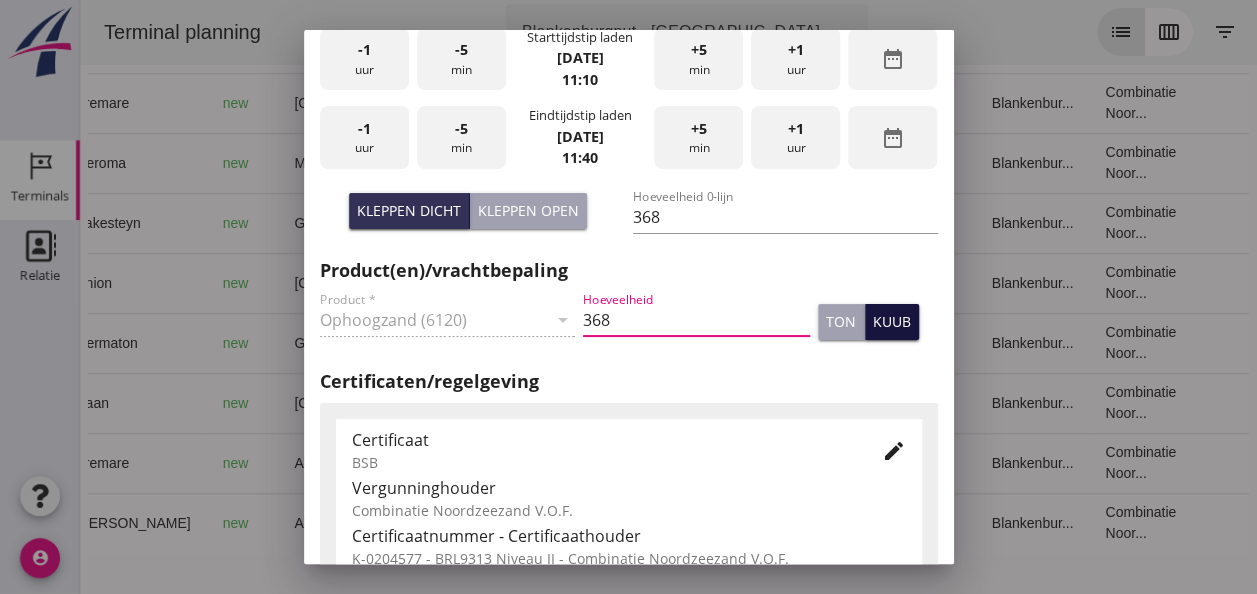 type on "368" 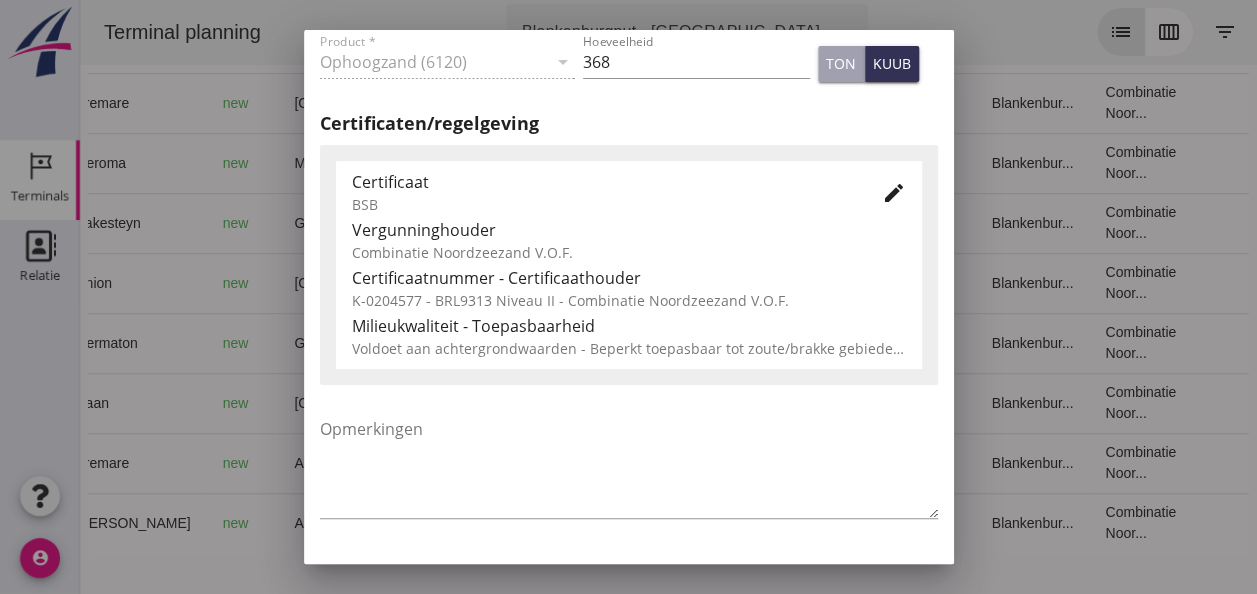 scroll, scrollTop: 1019, scrollLeft: 0, axis: vertical 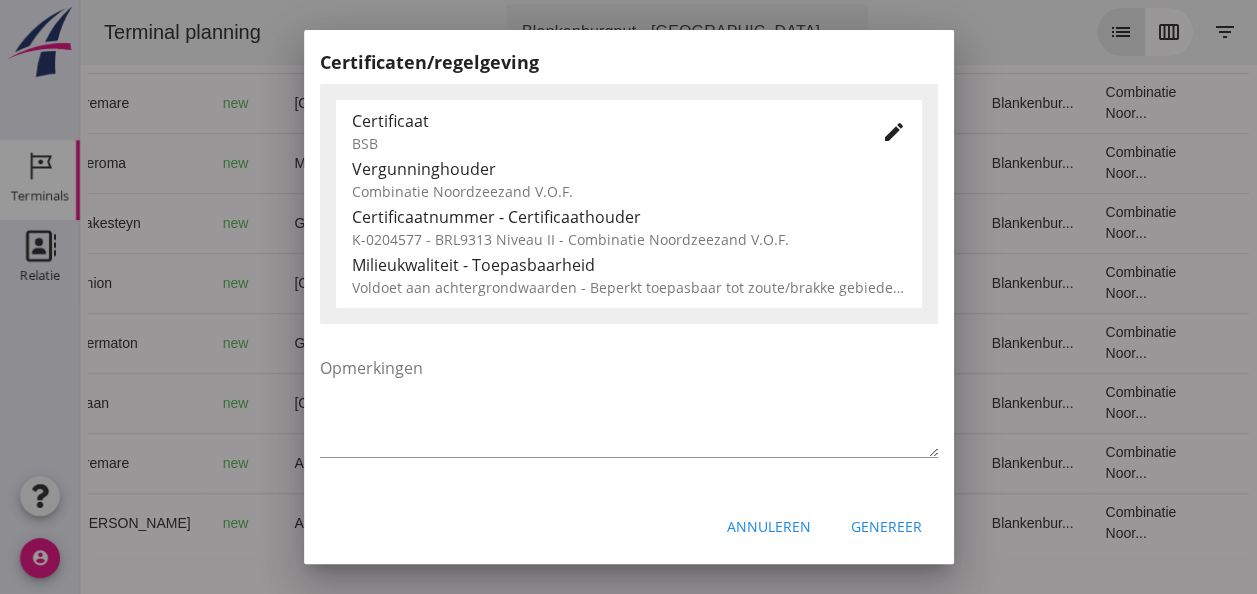 click on "Genereer" at bounding box center (886, 526) 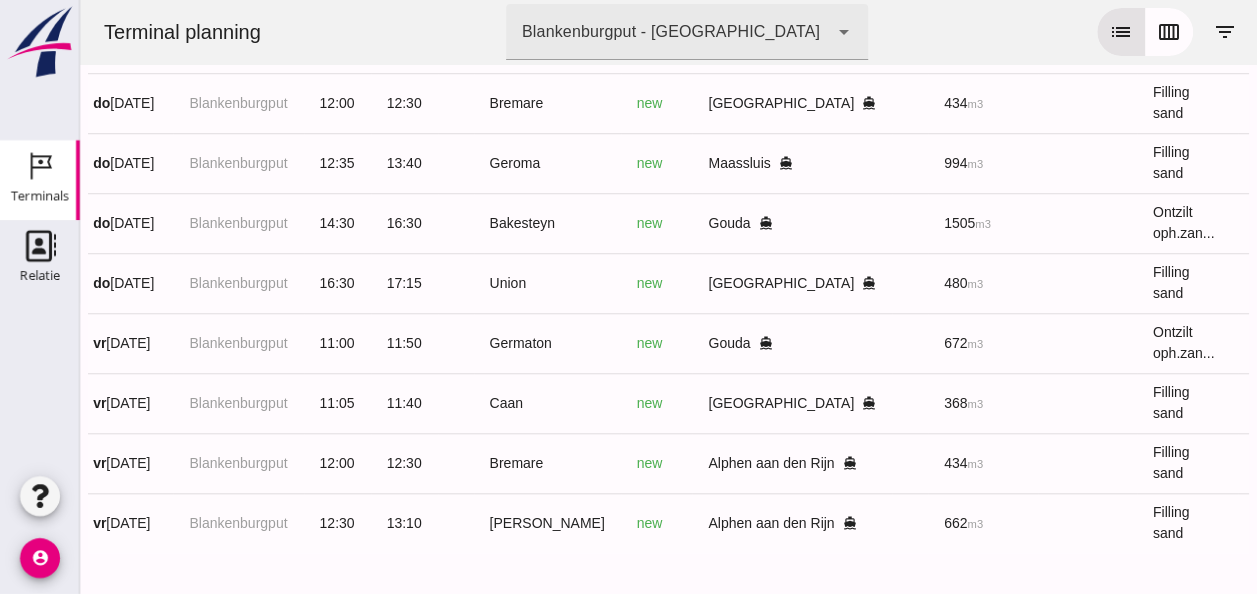 scroll, scrollTop: 0, scrollLeft: 0, axis: both 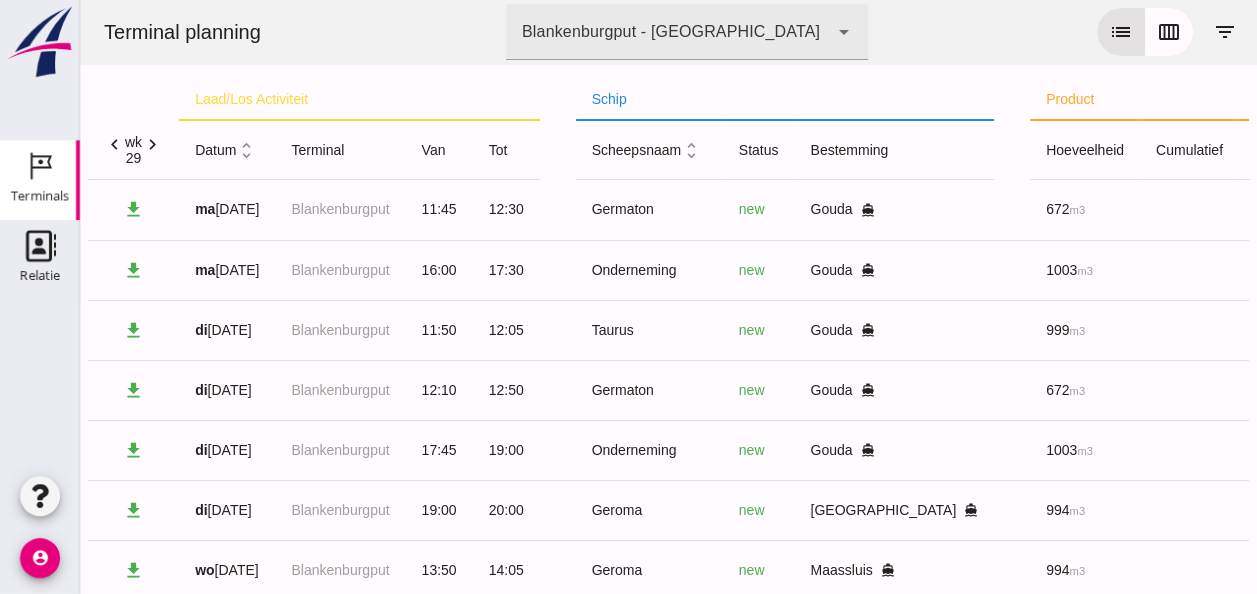 click on "unfold_more" 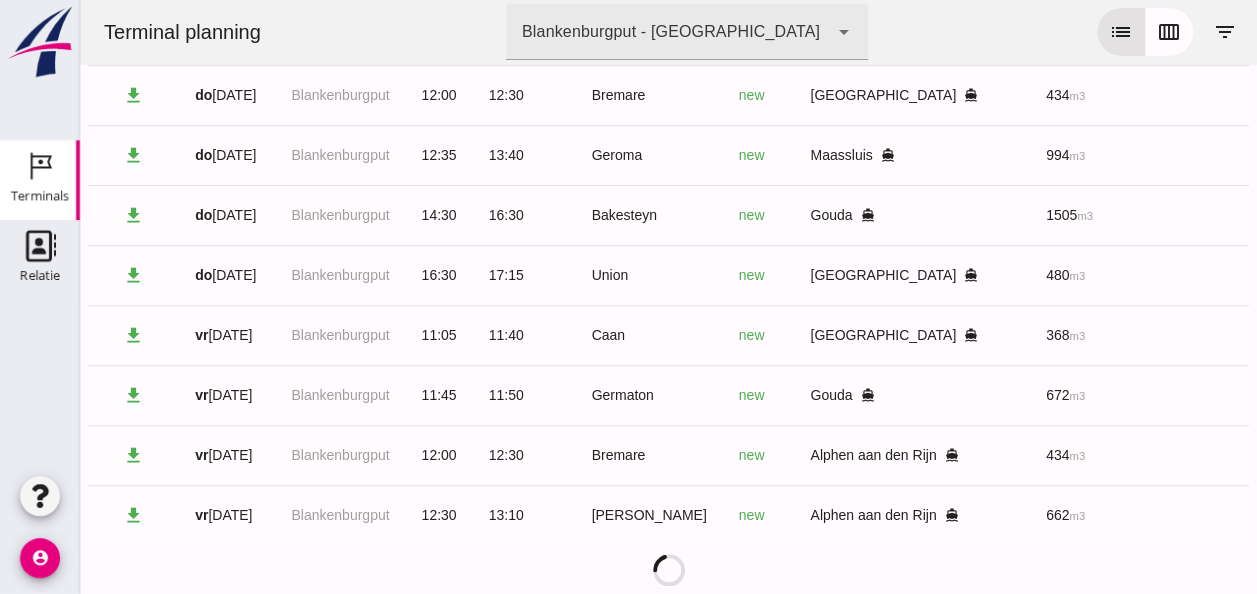 scroll, scrollTop: 729, scrollLeft: 0, axis: vertical 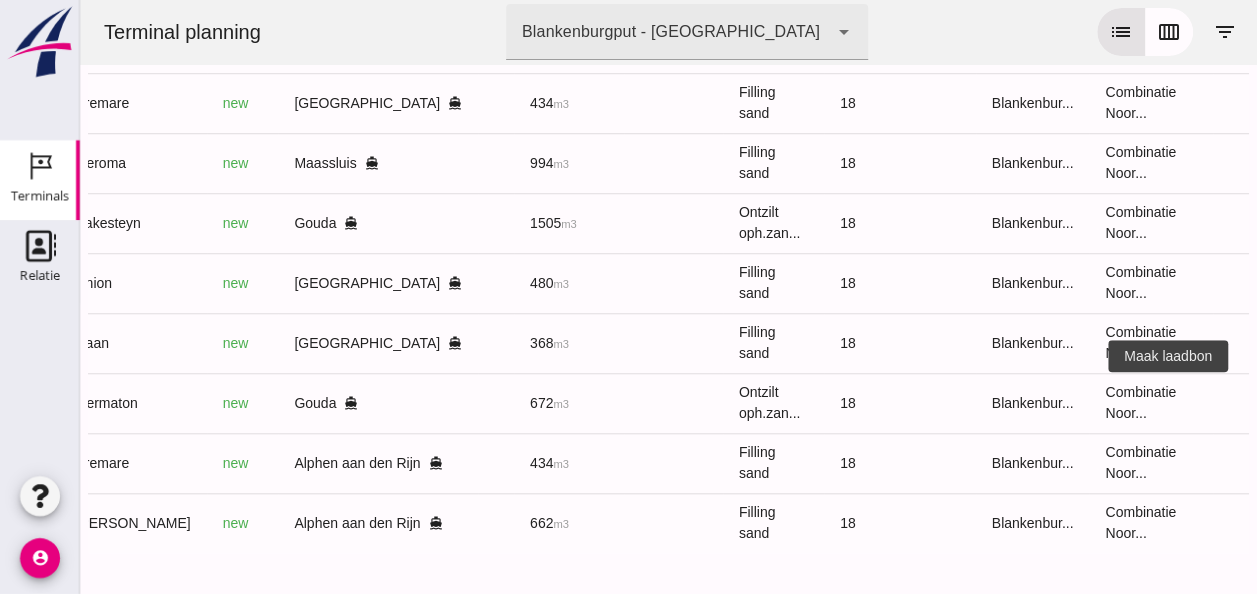 click on "receipt_long" at bounding box center (1285, 403) 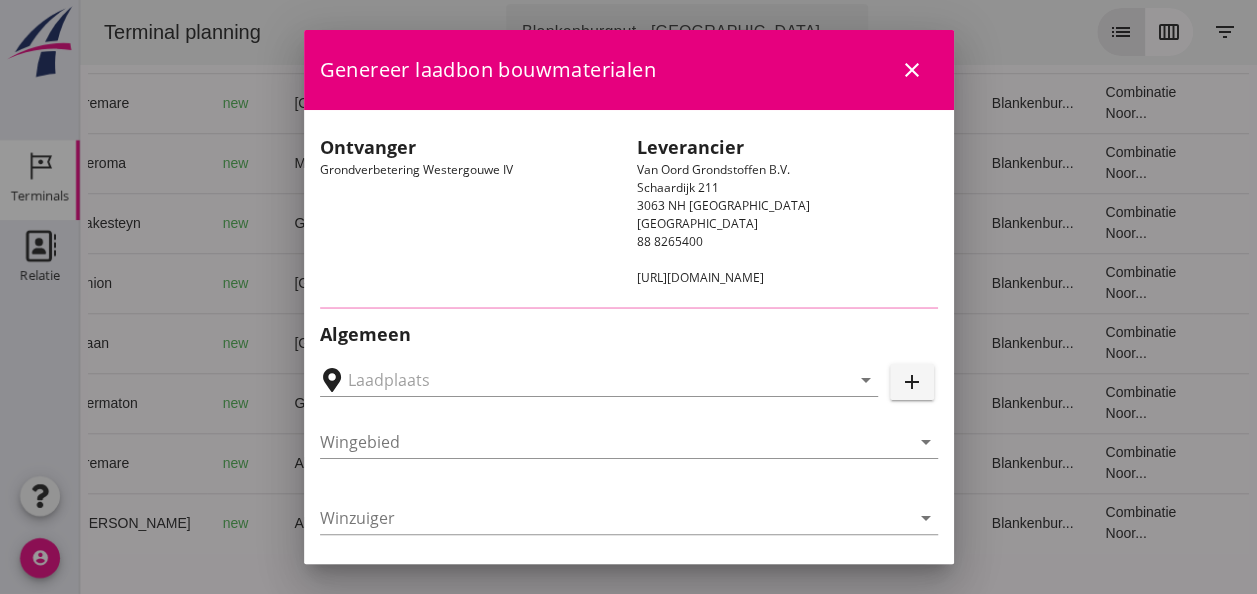 type on "Loswal Fa. J. Bos&Zonen, [GEOGRAPHIC_DATA]" 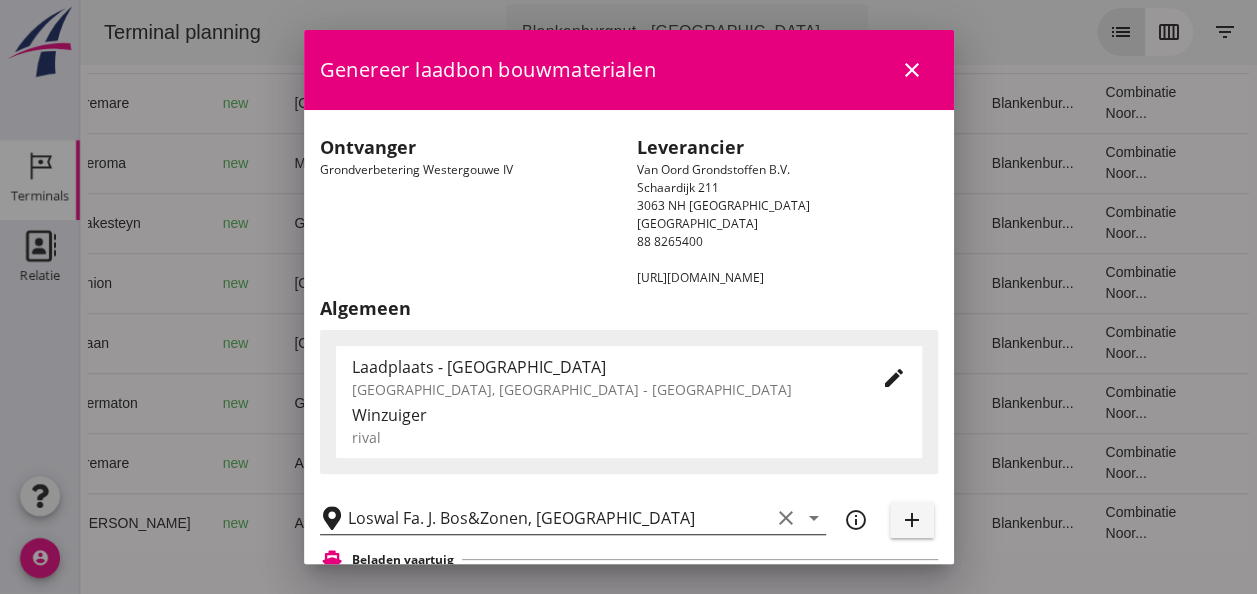 scroll, scrollTop: 400, scrollLeft: 0, axis: vertical 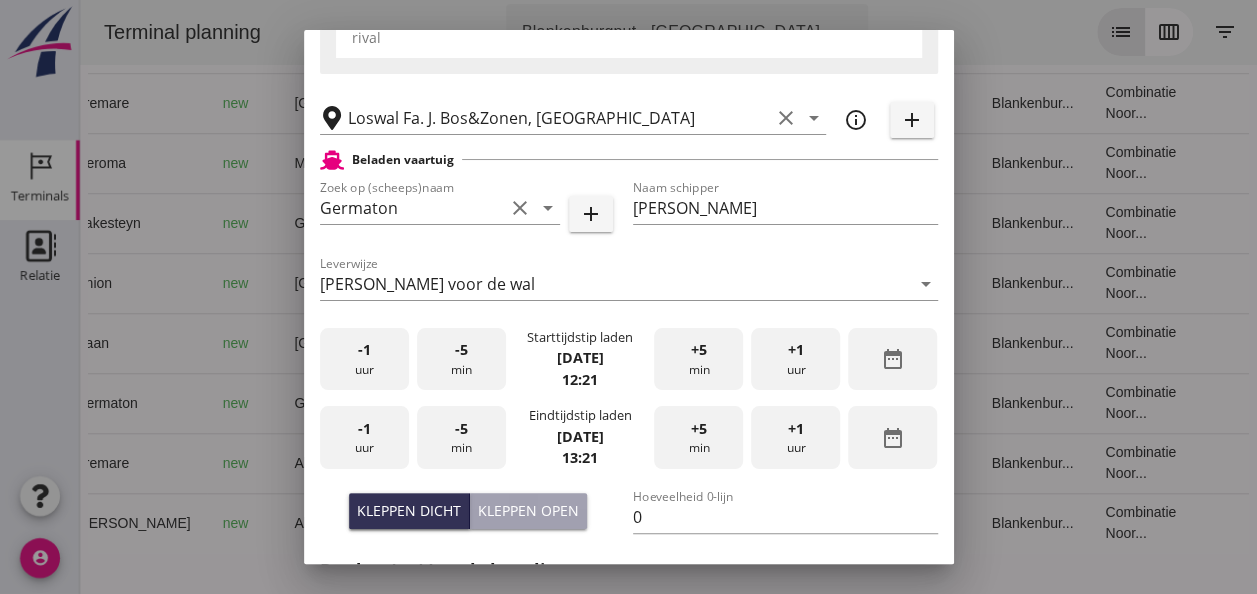 click on "-1  uur" at bounding box center [364, 359] 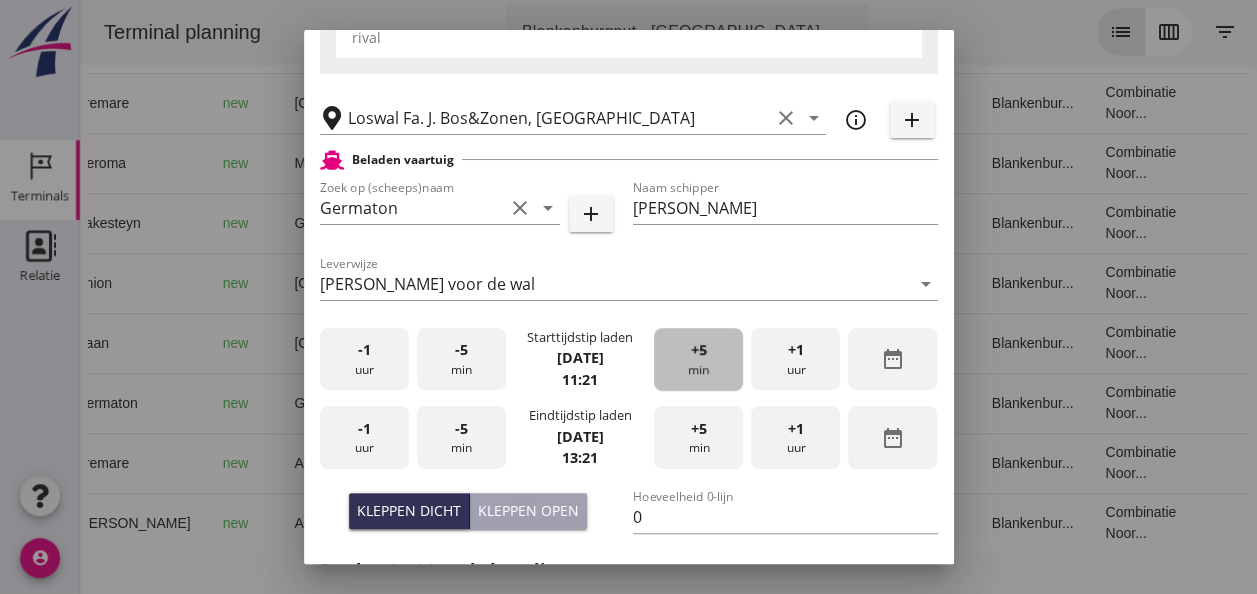 click on "+5" at bounding box center (699, 350) 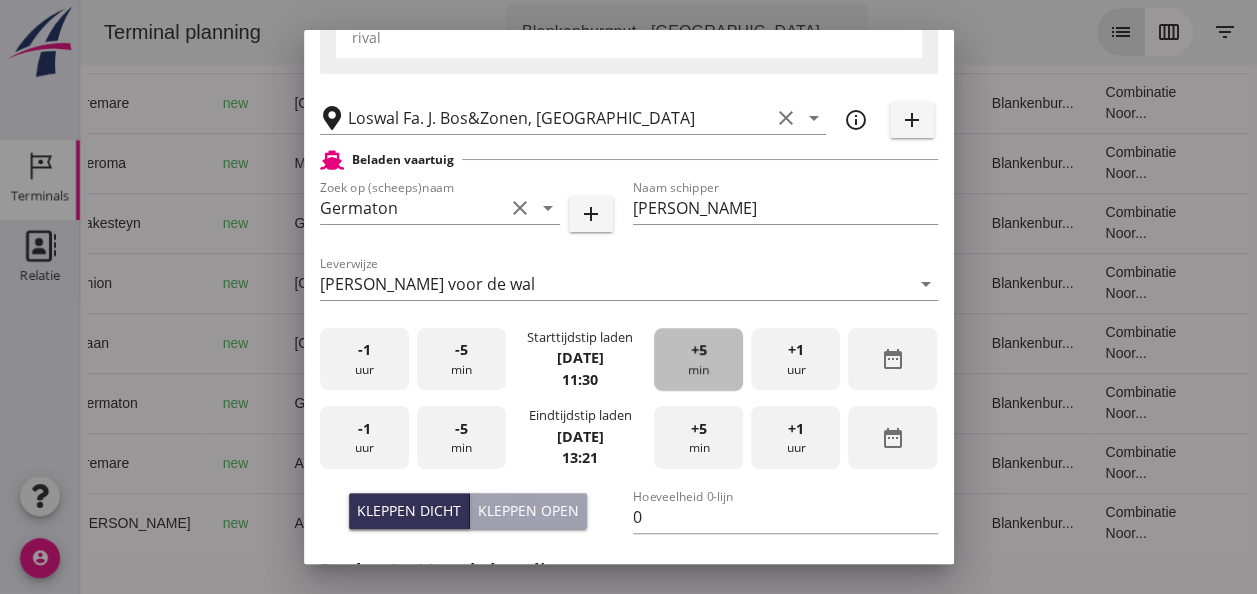 click on "+5" at bounding box center (699, 350) 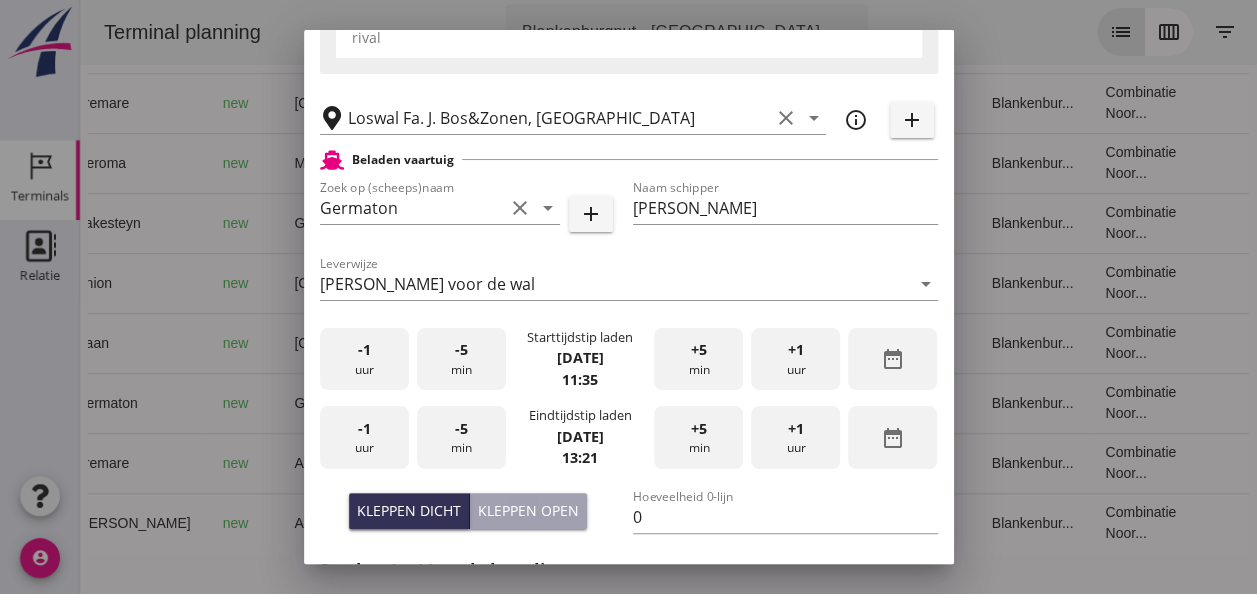 click on "+5" at bounding box center [699, 350] 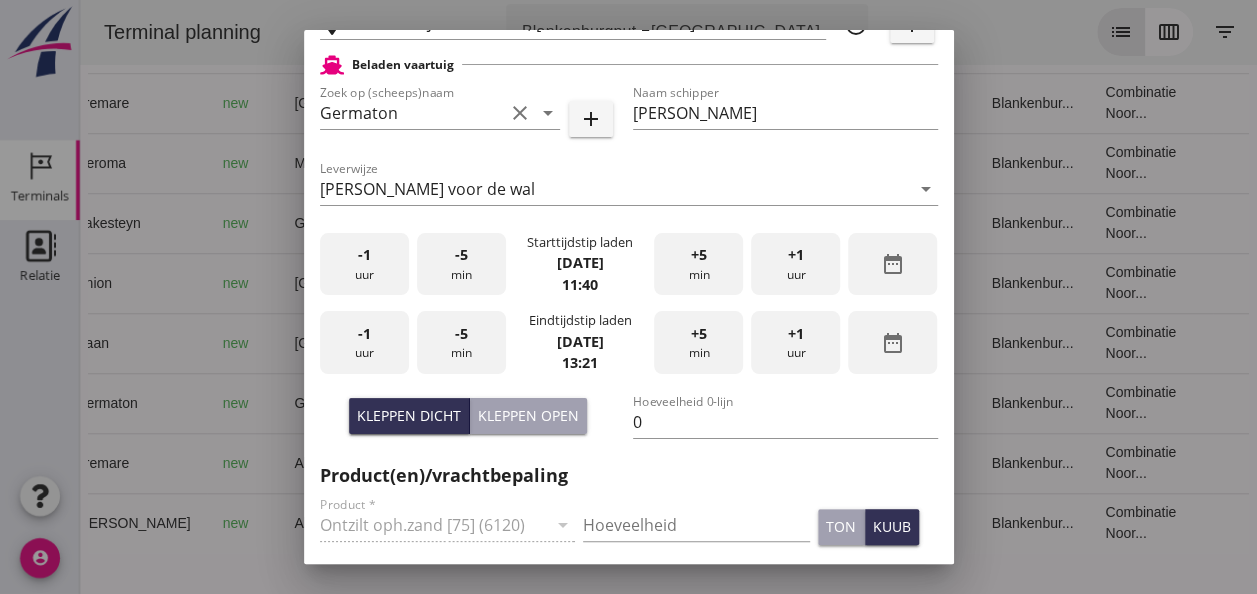 scroll, scrollTop: 600, scrollLeft: 0, axis: vertical 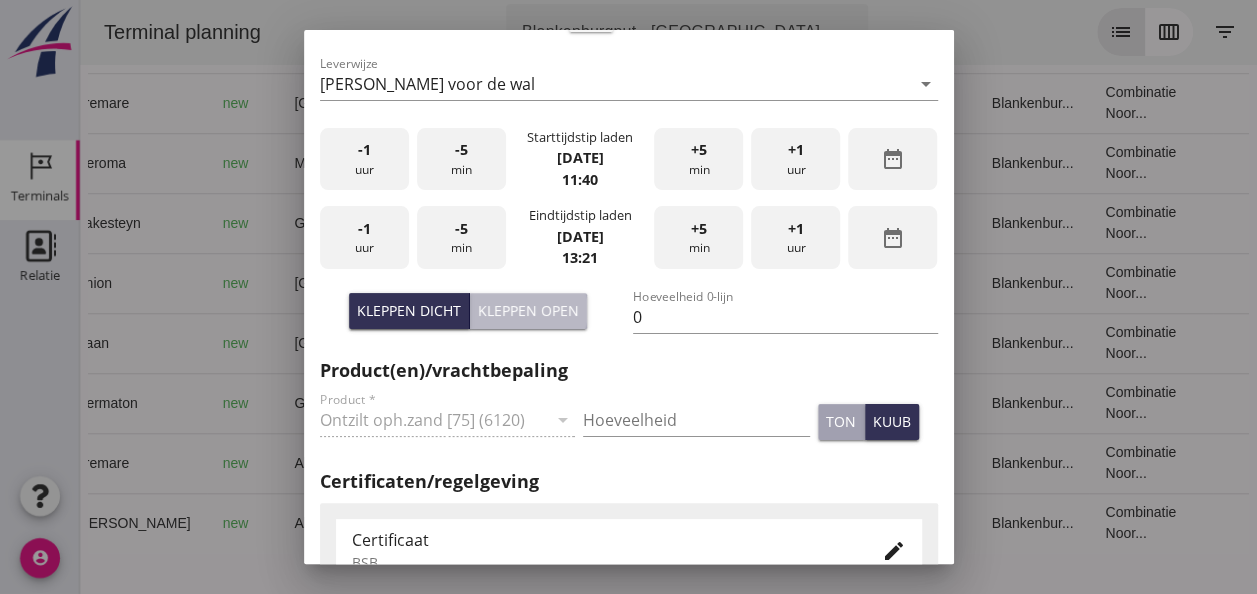 click on "Kleppen open" at bounding box center [528, 310] 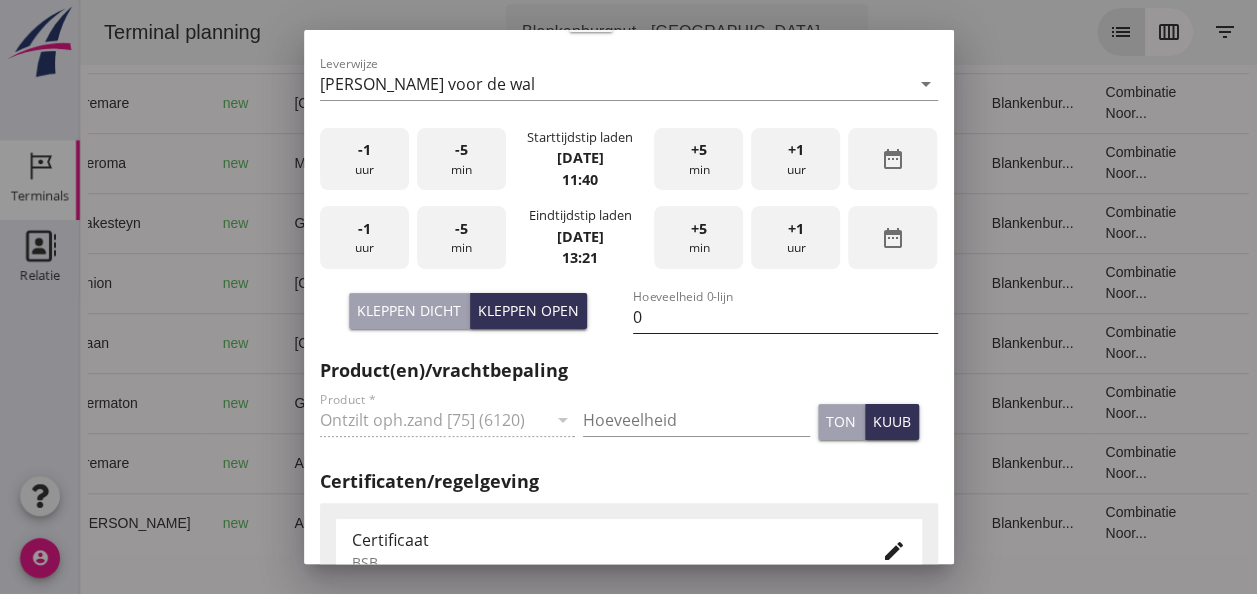 click on "0" at bounding box center [785, 317] 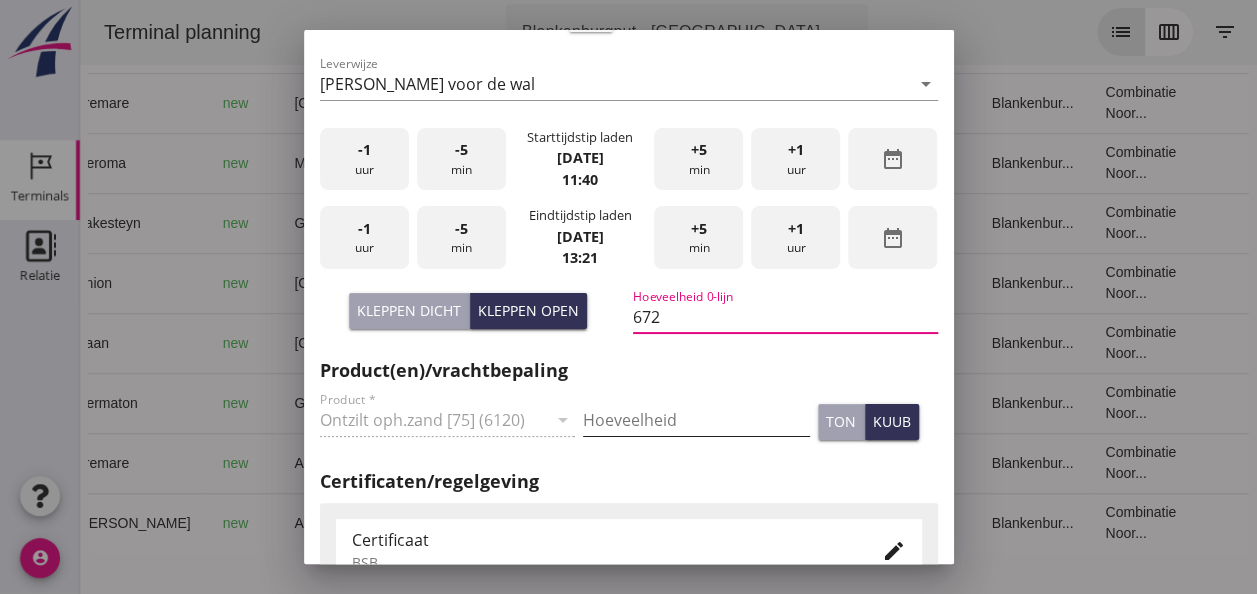 type on "672" 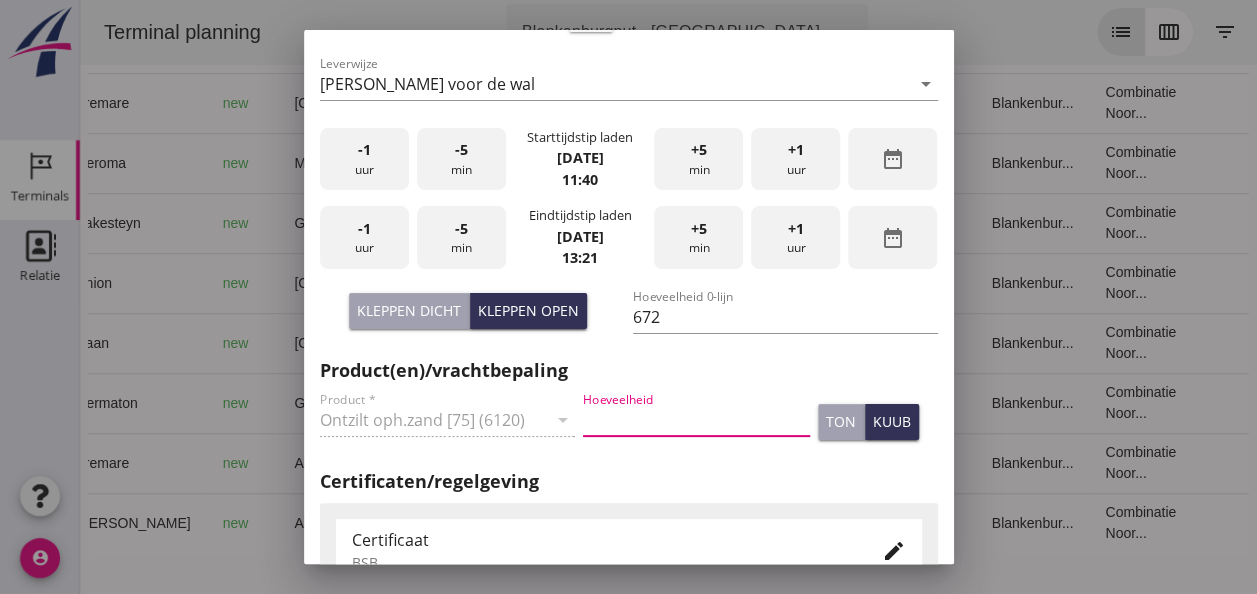 drag, startPoint x: 620, startPoint y: 418, endPoint x: 642, endPoint y: 430, distance: 25.059929 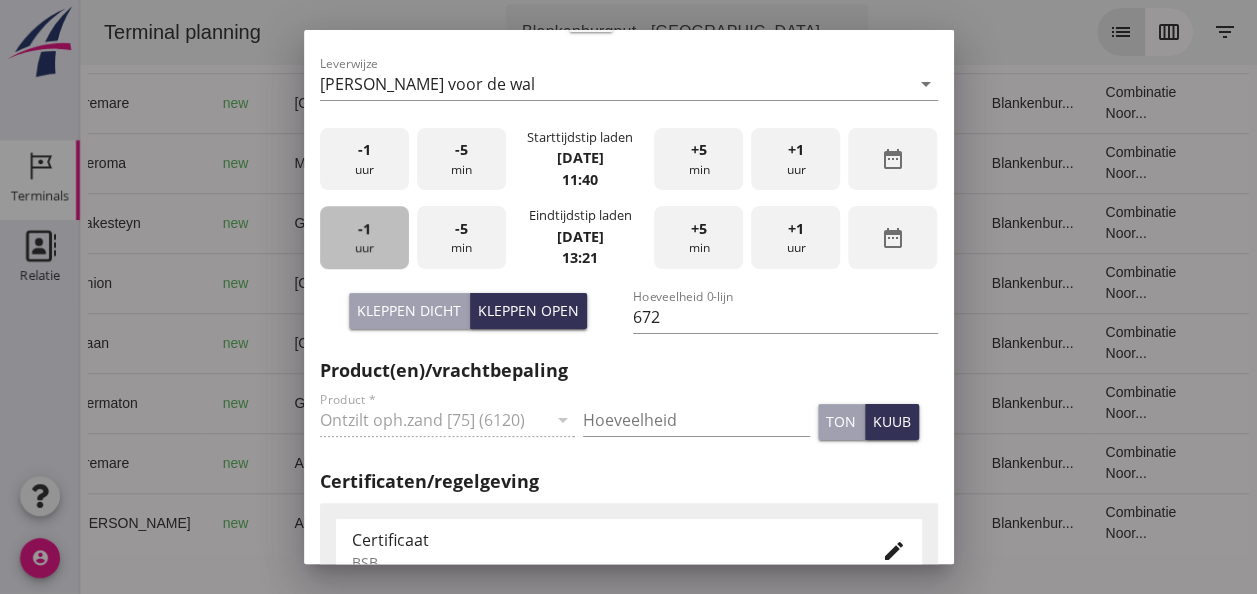 click on "-1" at bounding box center (364, 229) 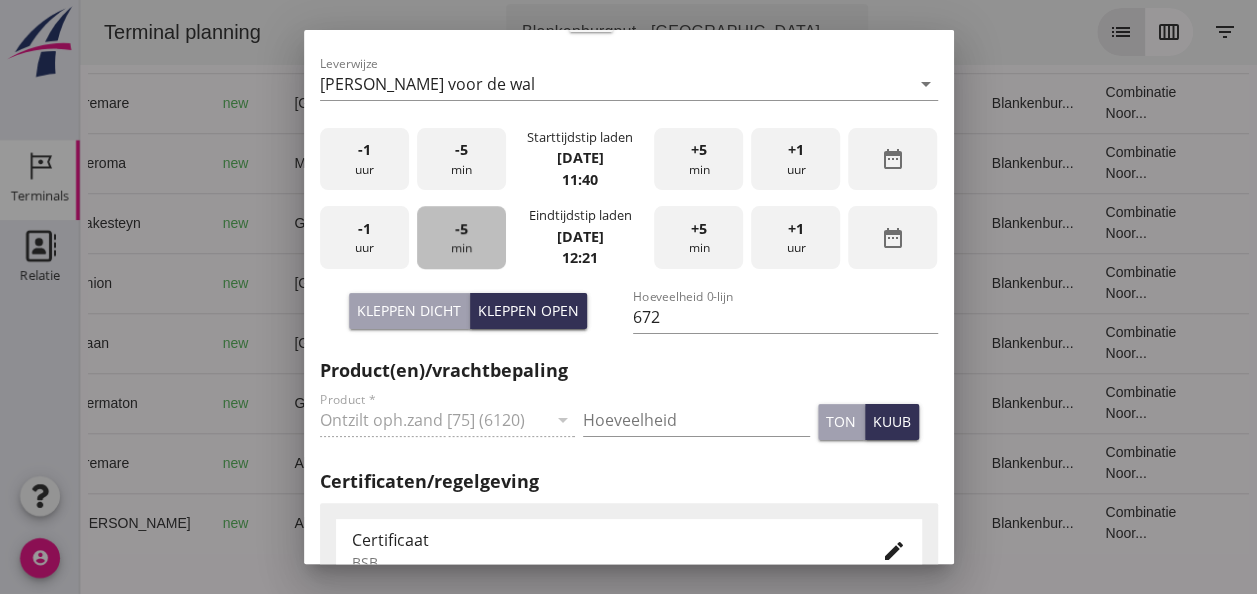 click on "-5" at bounding box center (461, 229) 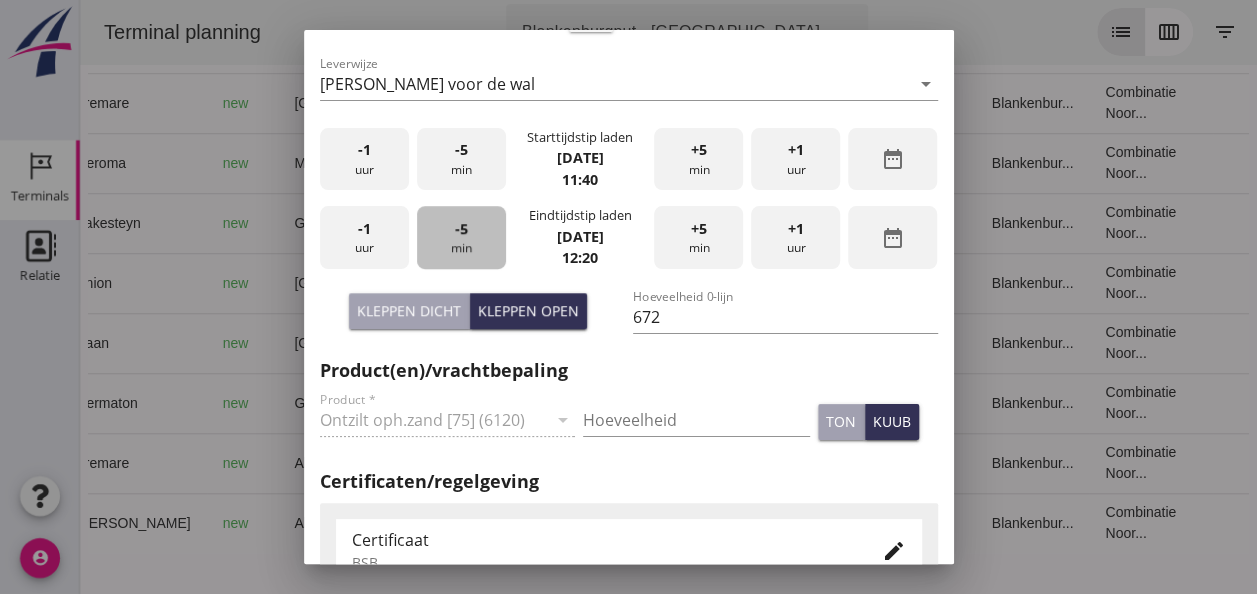 click on "-5  min" at bounding box center (461, 237) 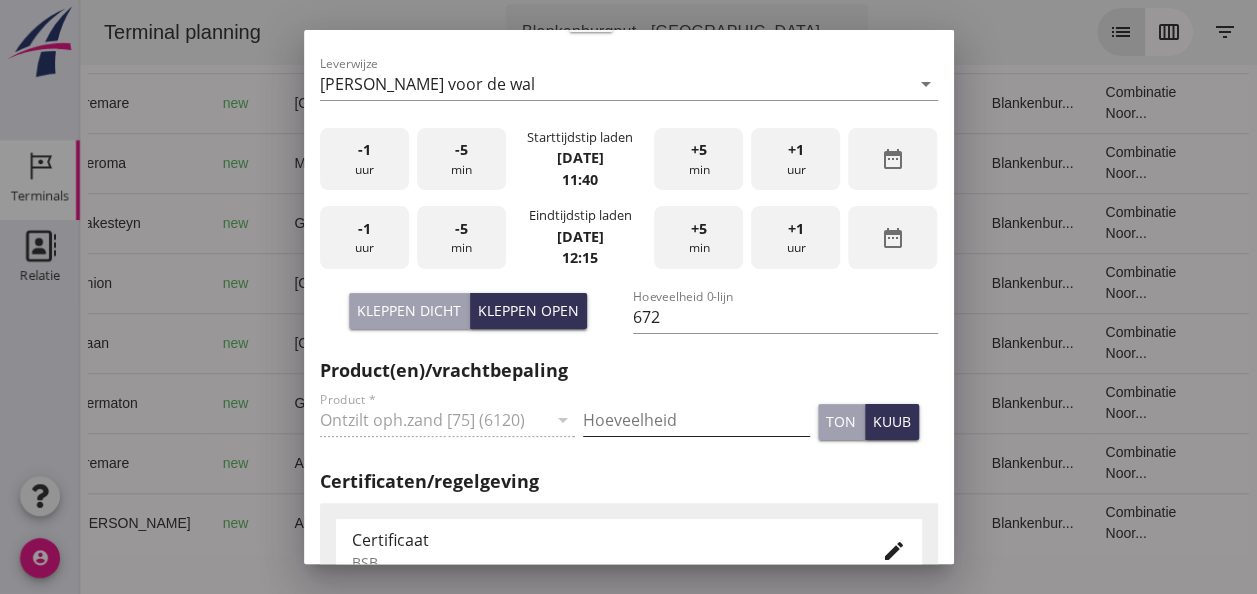 drag, startPoint x: 592, startPoint y: 419, endPoint x: 672, endPoint y: 434, distance: 81.394104 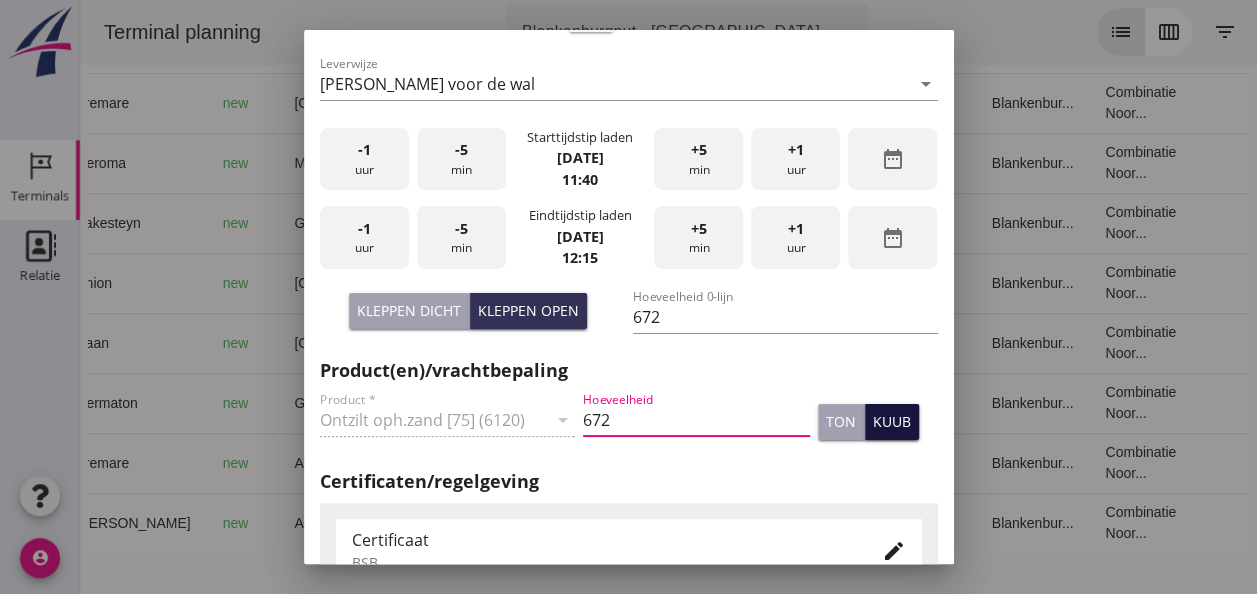 type on "672" 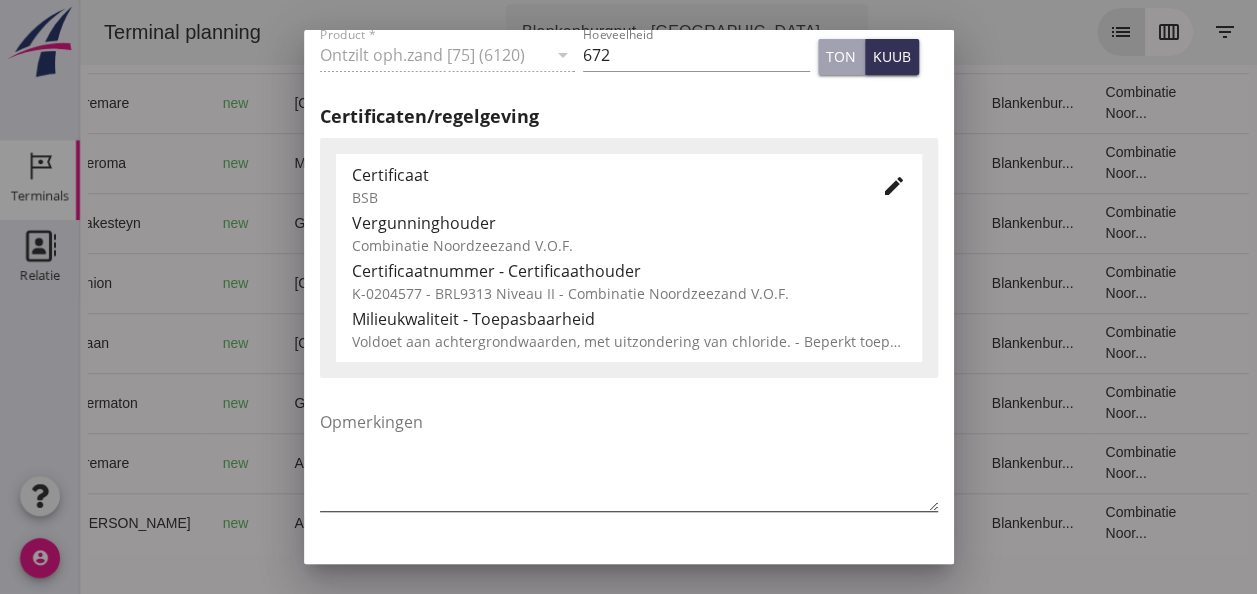 scroll, scrollTop: 1019, scrollLeft: 0, axis: vertical 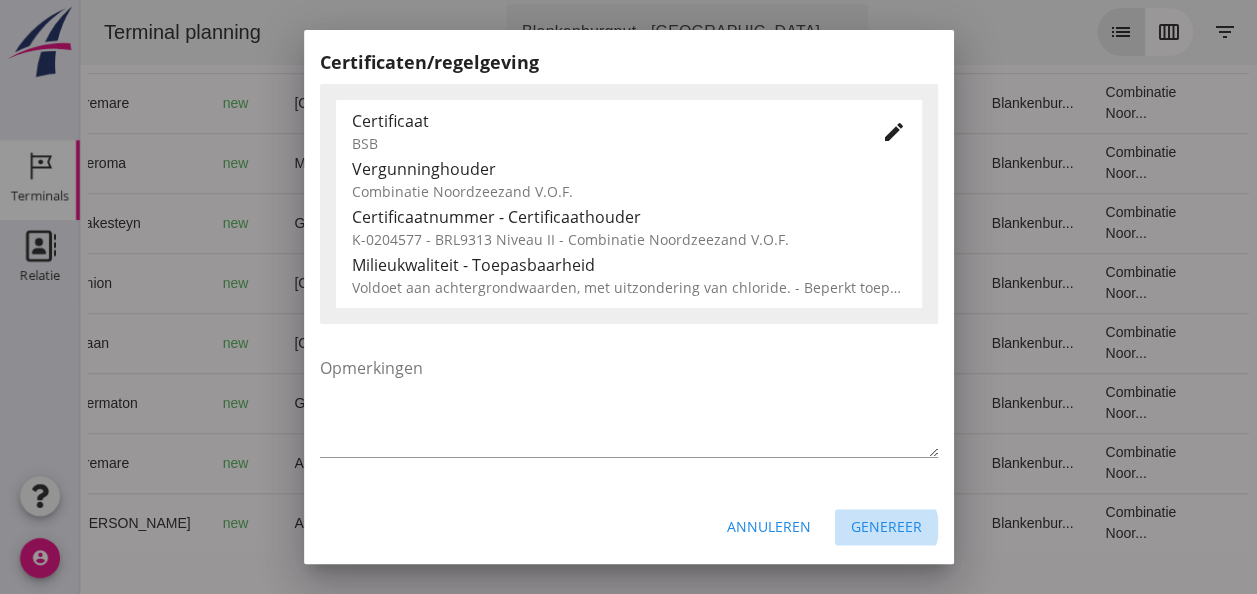 click on "Genereer" at bounding box center (886, 526) 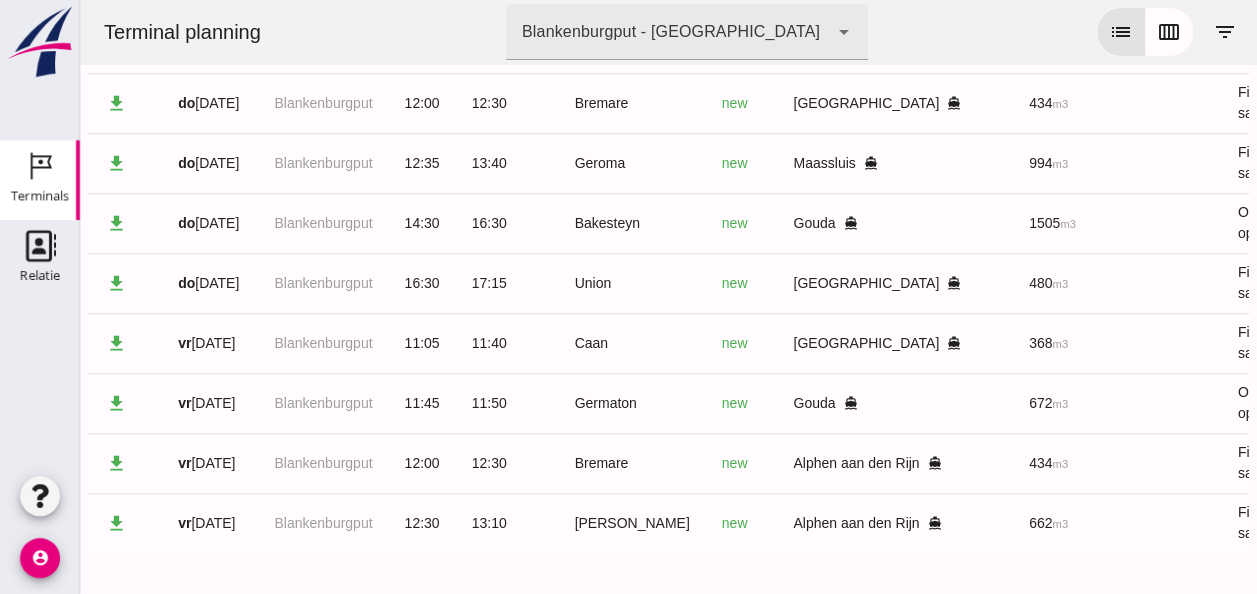 scroll, scrollTop: 0, scrollLeft: 0, axis: both 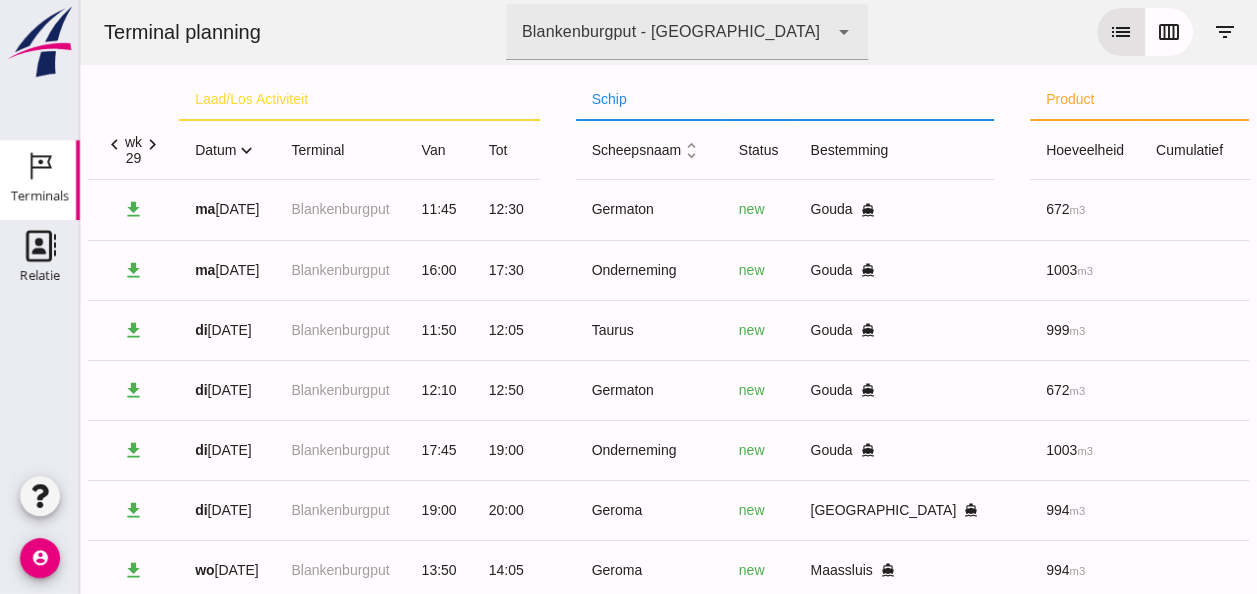 click on "expand_more" 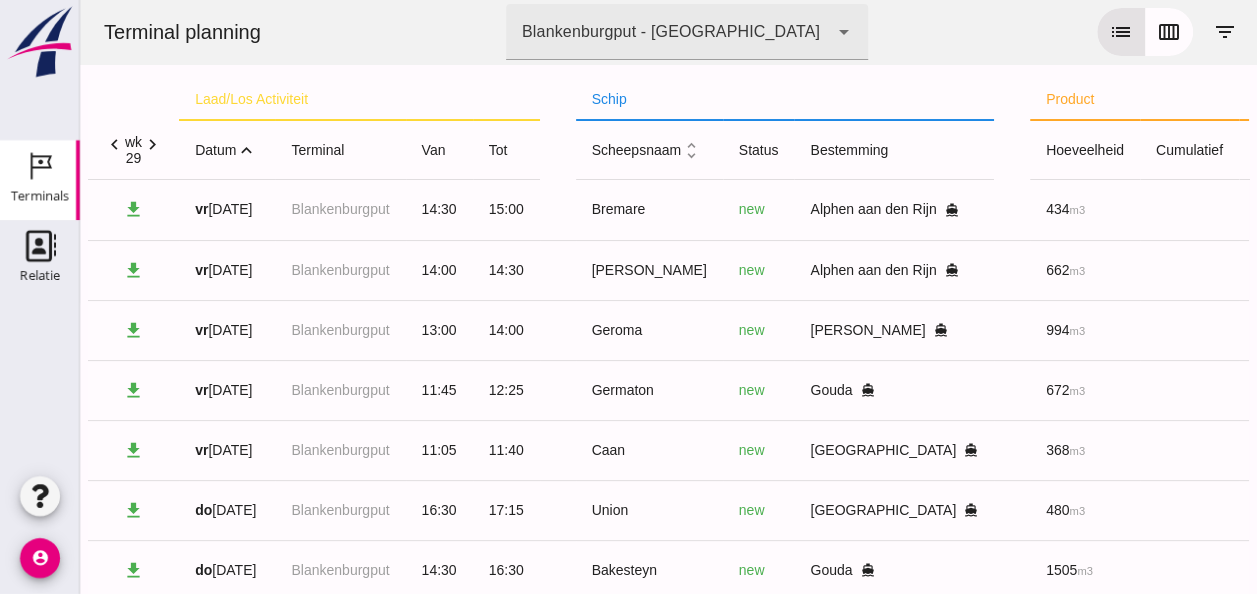 click on "expand_less" 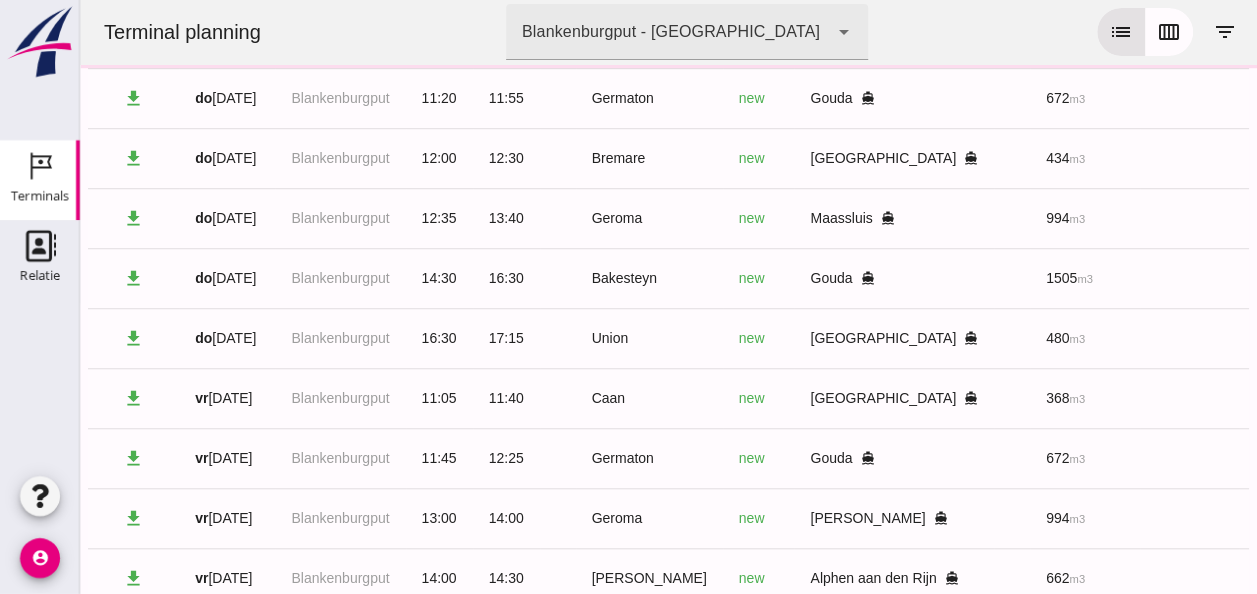 scroll, scrollTop: 793, scrollLeft: 0, axis: vertical 